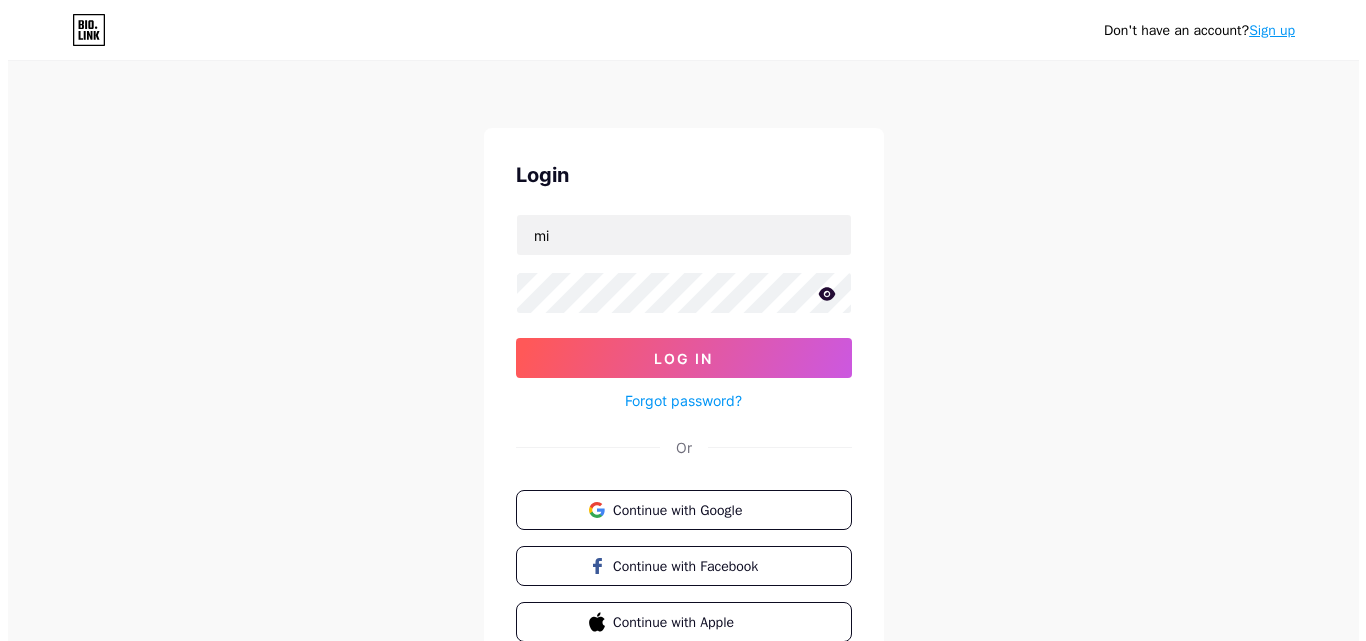 scroll, scrollTop: 0, scrollLeft: 0, axis: both 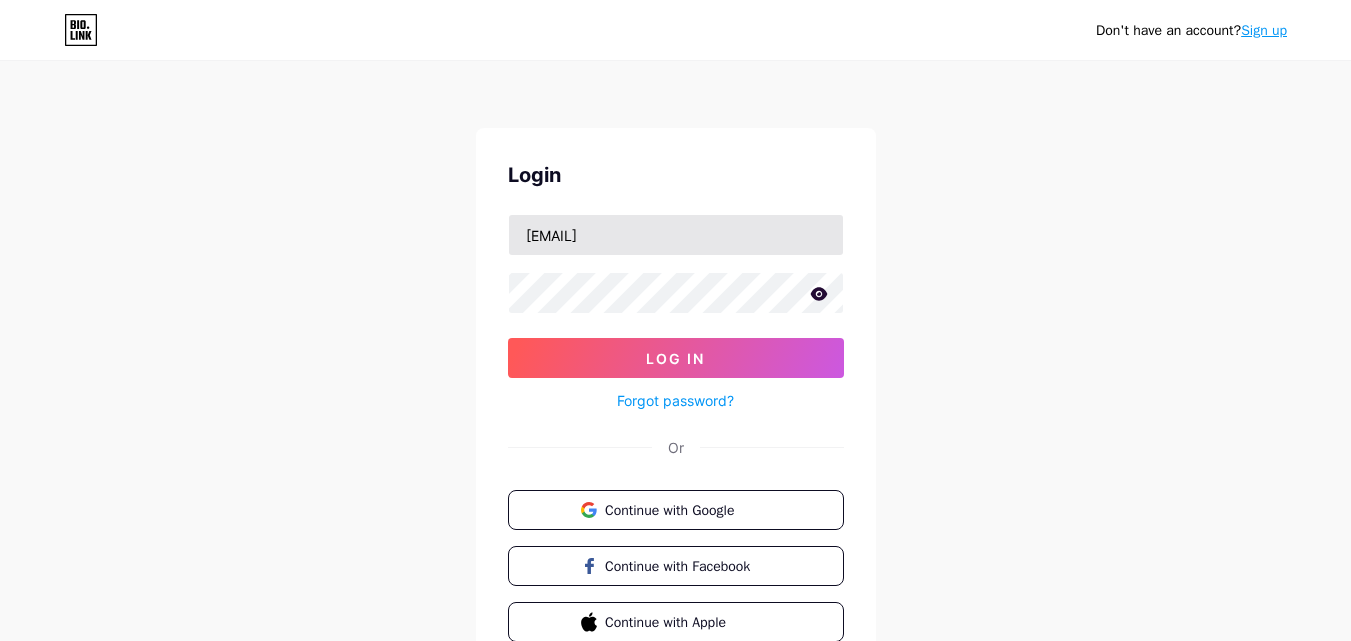 click on "[EMAIL]" at bounding box center (676, 235) 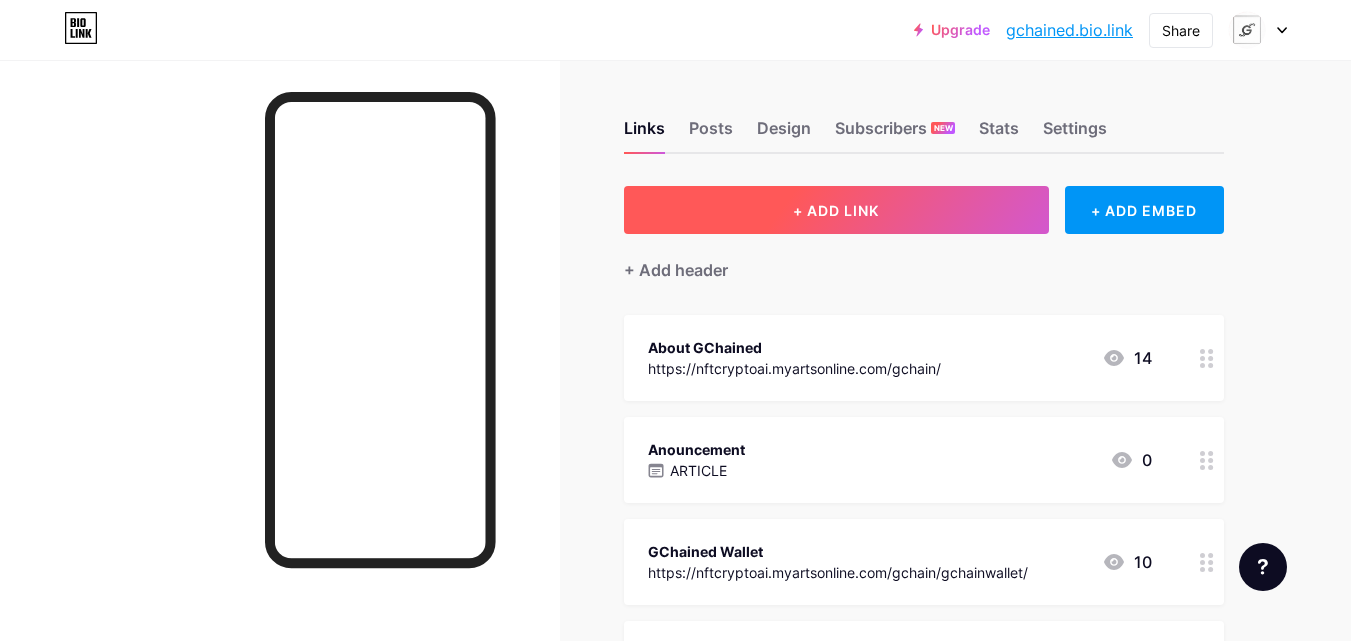 click on "+ ADD LINK" at bounding box center (836, 210) 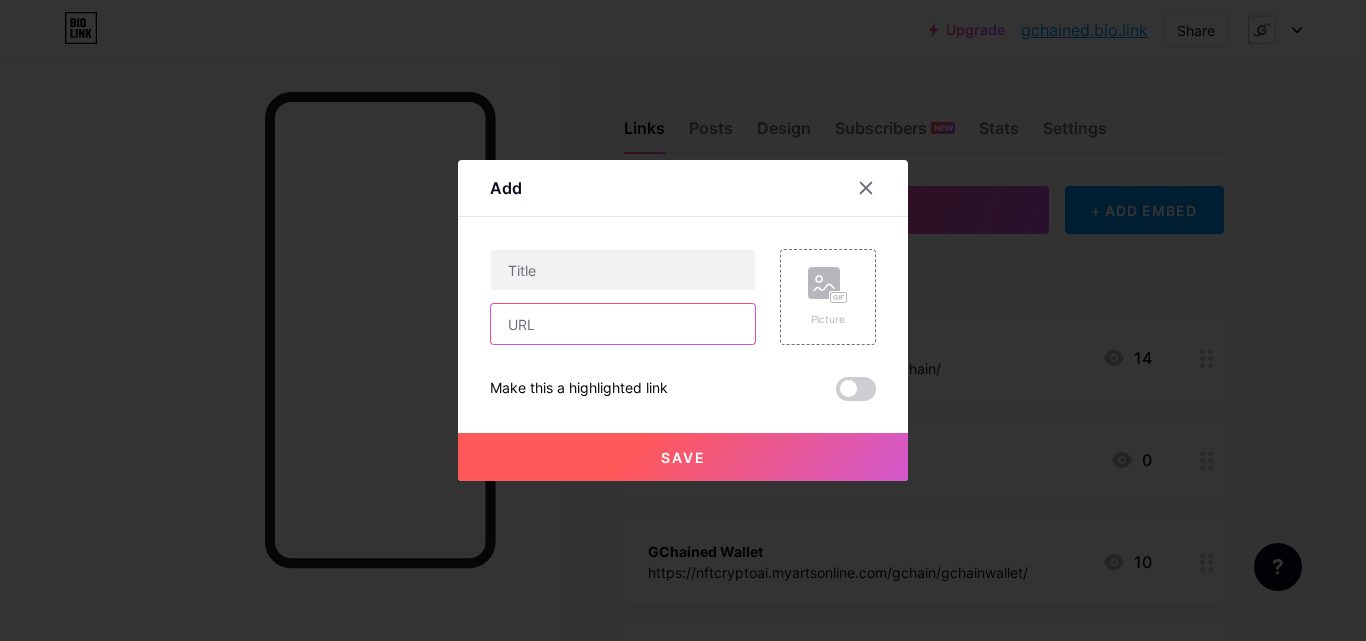 drag, startPoint x: 674, startPoint y: 225, endPoint x: 574, endPoint y: 323, distance: 140.01428 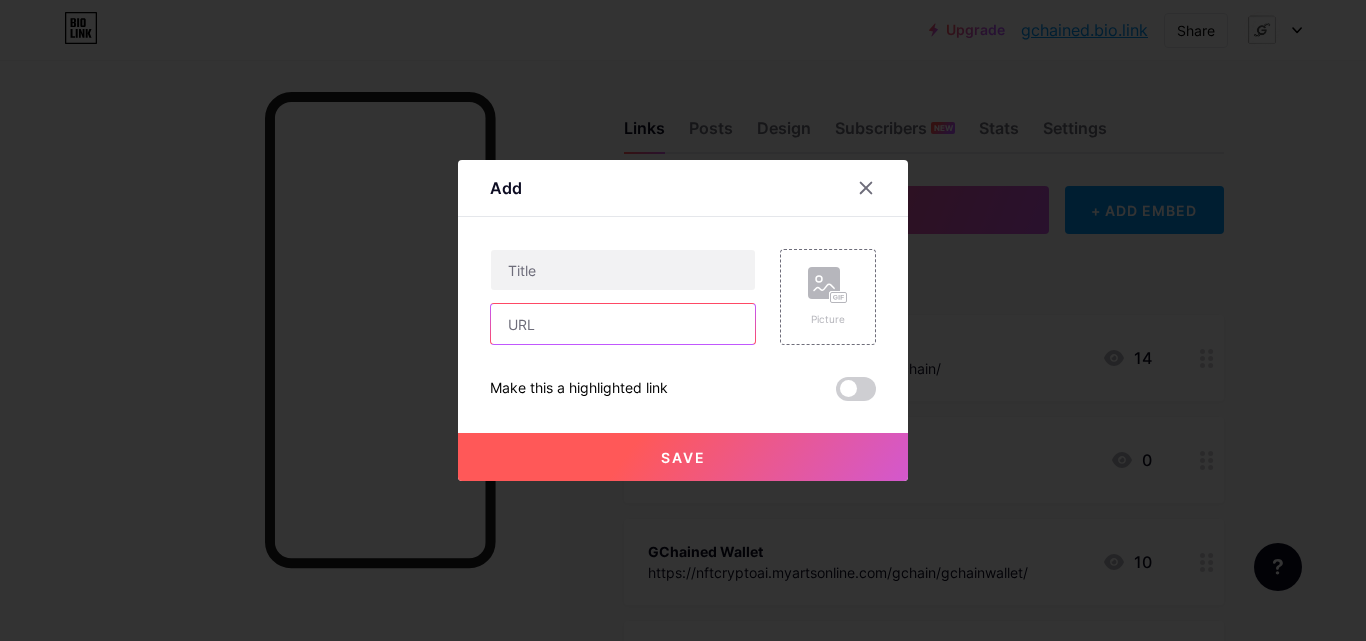 click at bounding box center (623, 324) 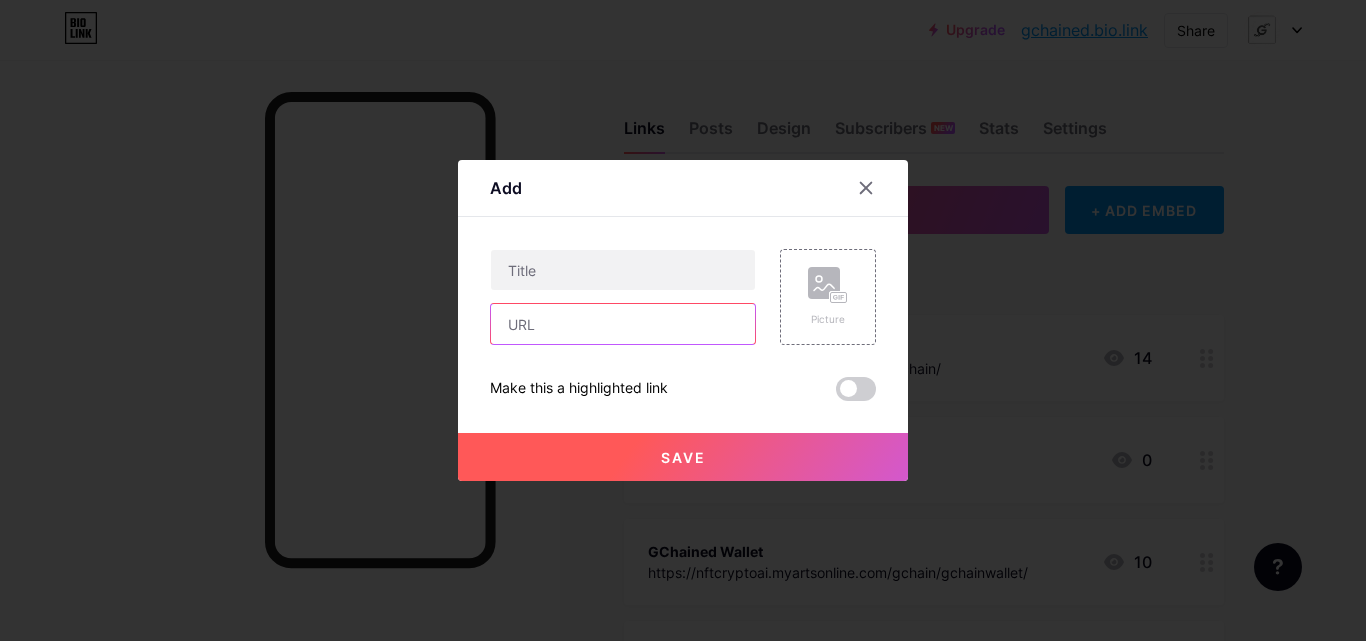 paste on "http://mgsftipo.atwebpages.com/a/" 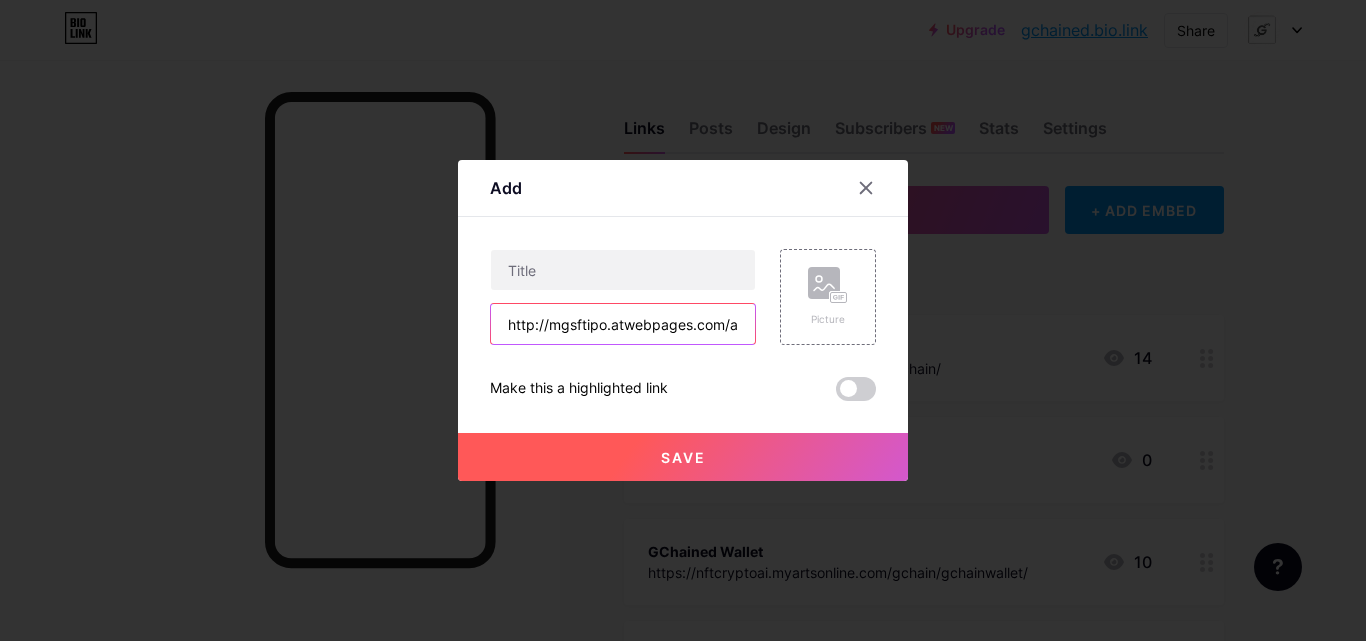 scroll, scrollTop: 0, scrollLeft: 5, axis: horizontal 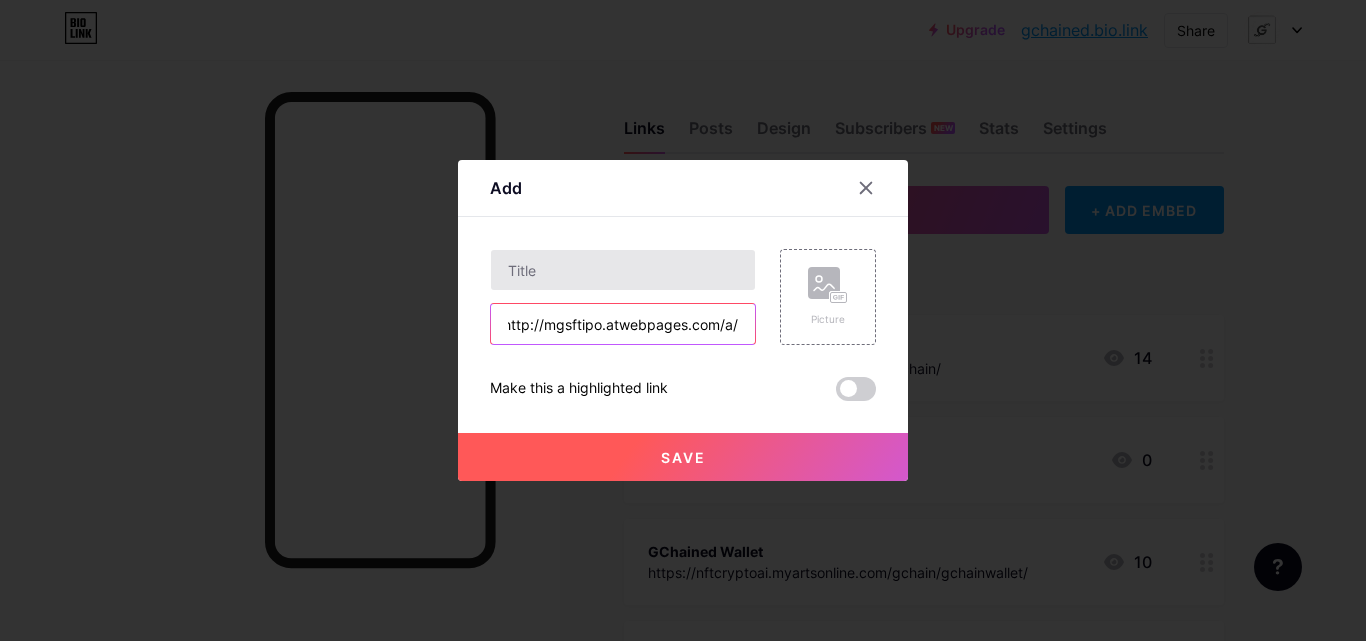 type on "http://mgsftipo.atwebpages.com/a/" 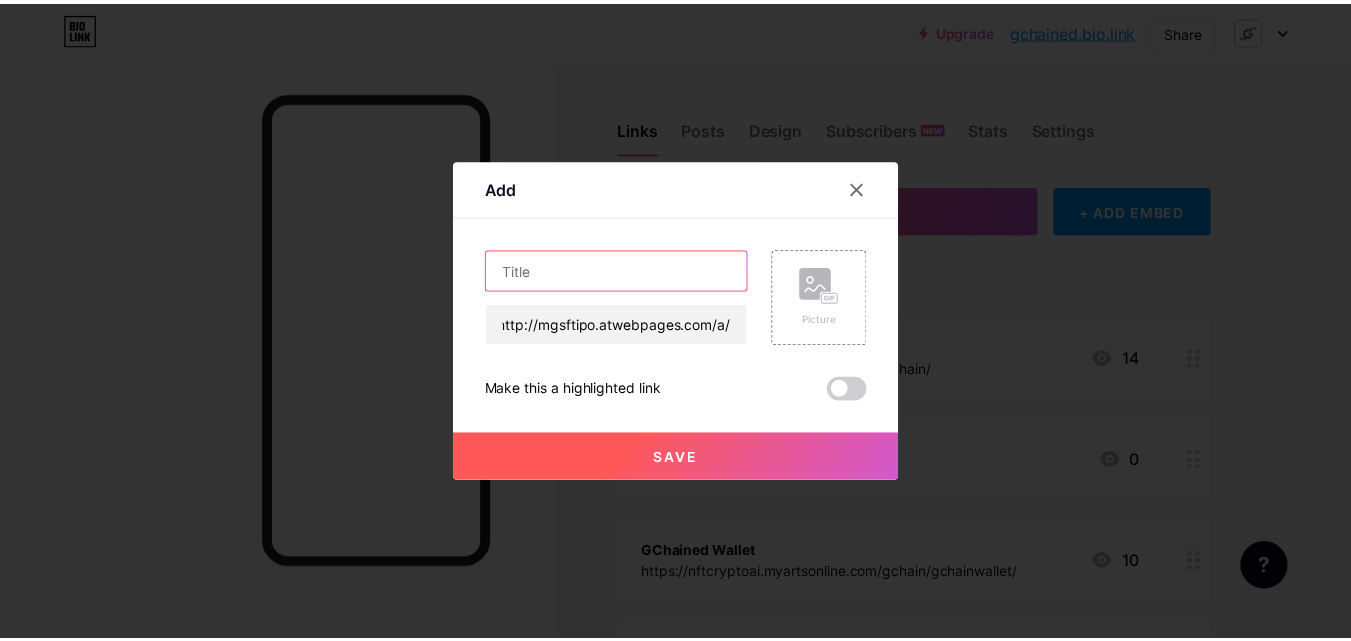 scroll, scrollTop: 0, scrollLeft: 0, axis: both 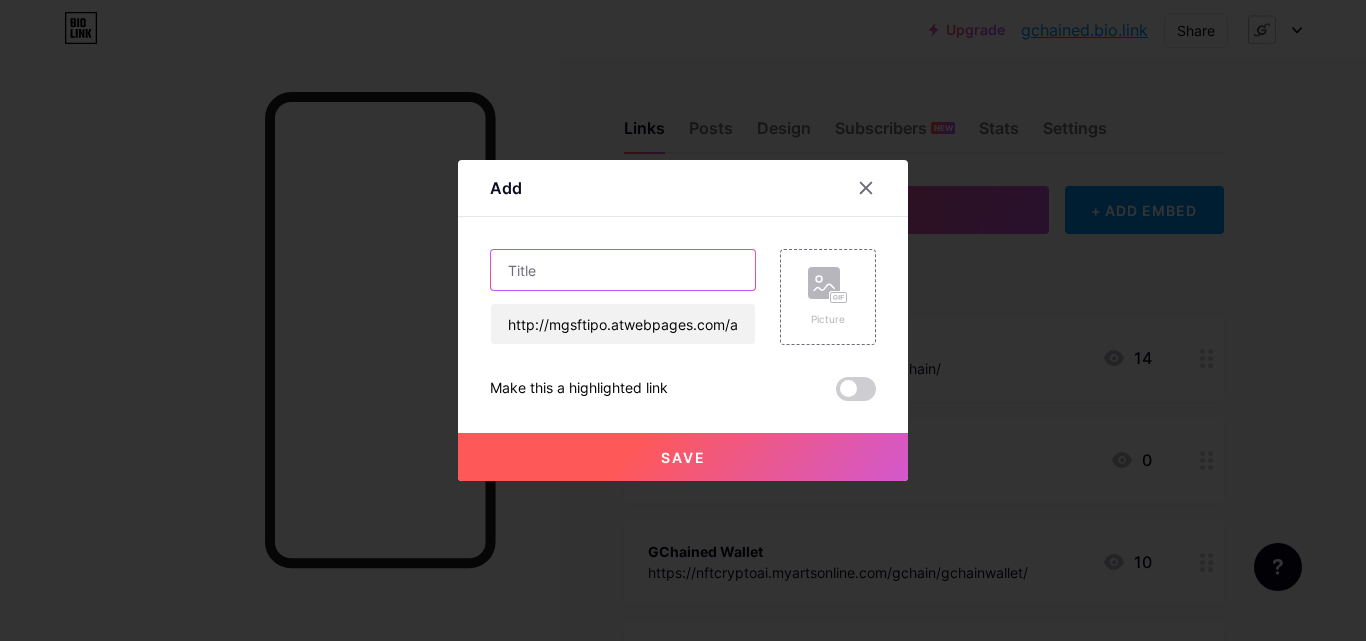 click at bounding box center [623, 270] 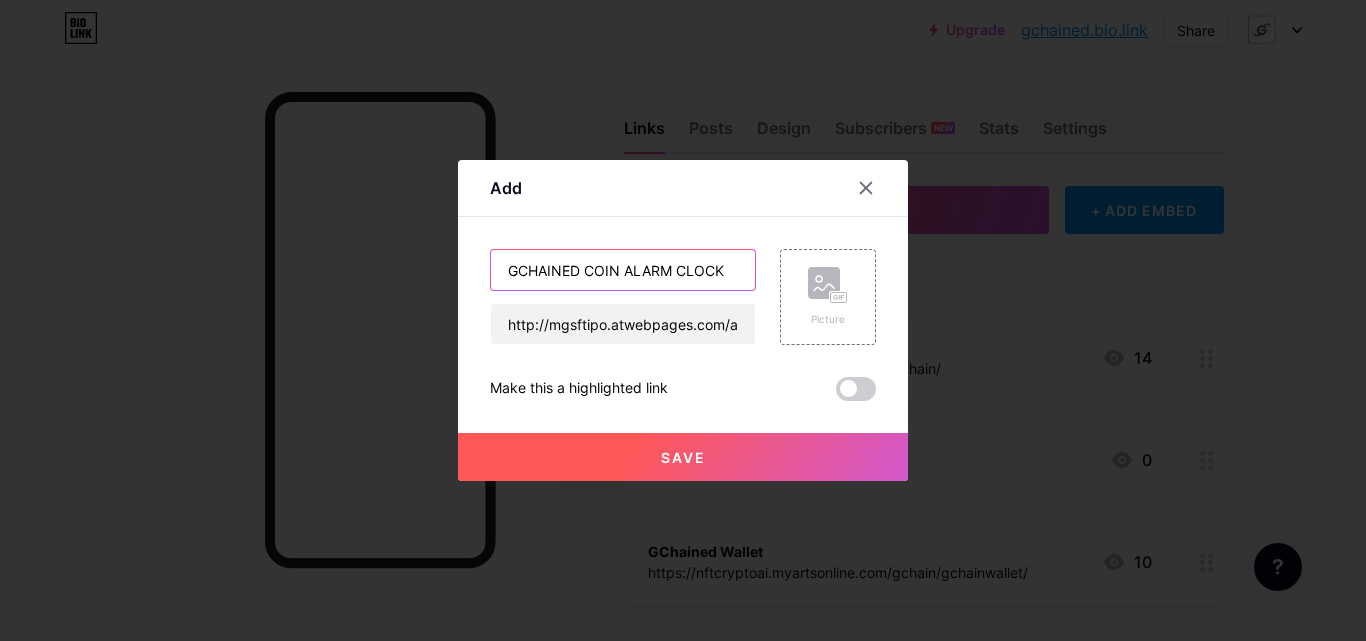 type on "GCHAINED COIN ALARM CLOCK" 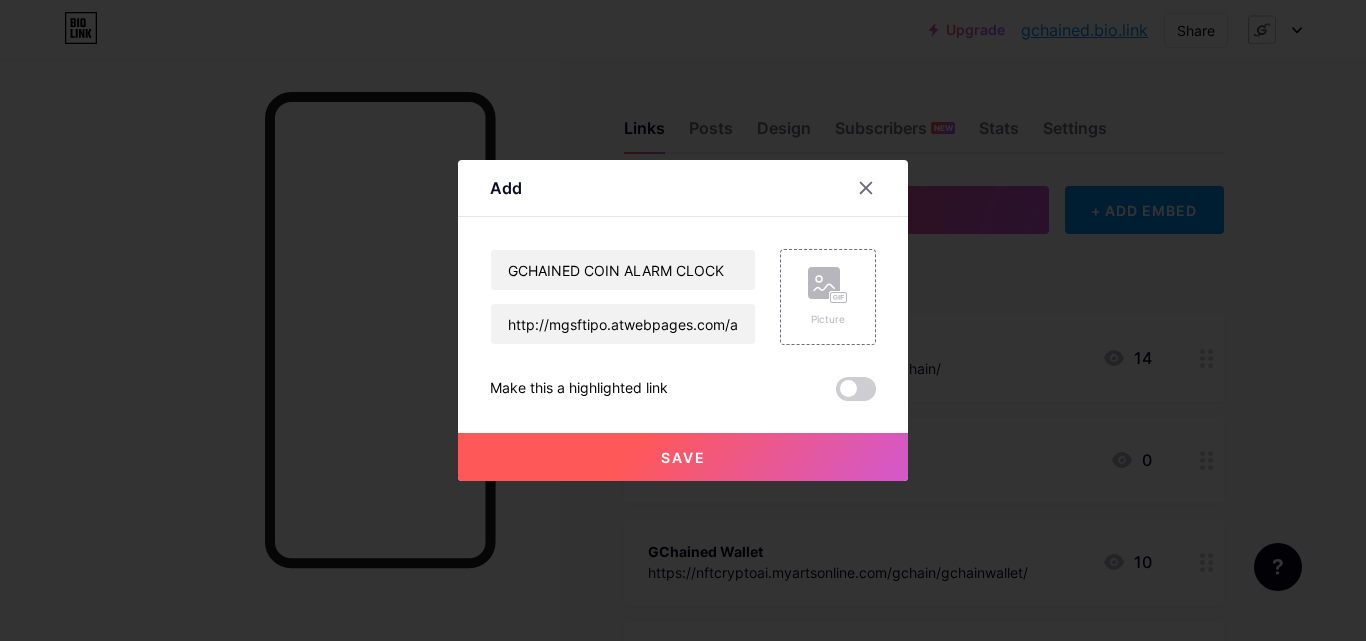 click on "Save" at bounding box center [683, 457] 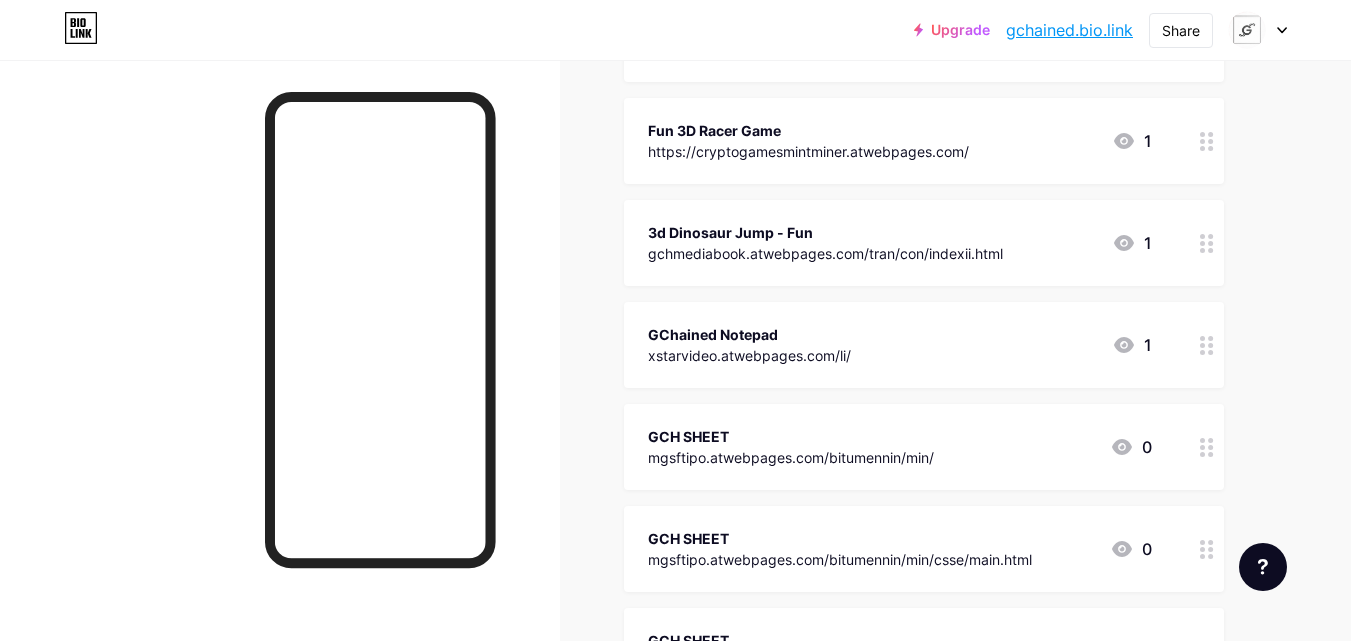 scroll, scrollTop: 17341, scrollLeft: 0, axis: vertical 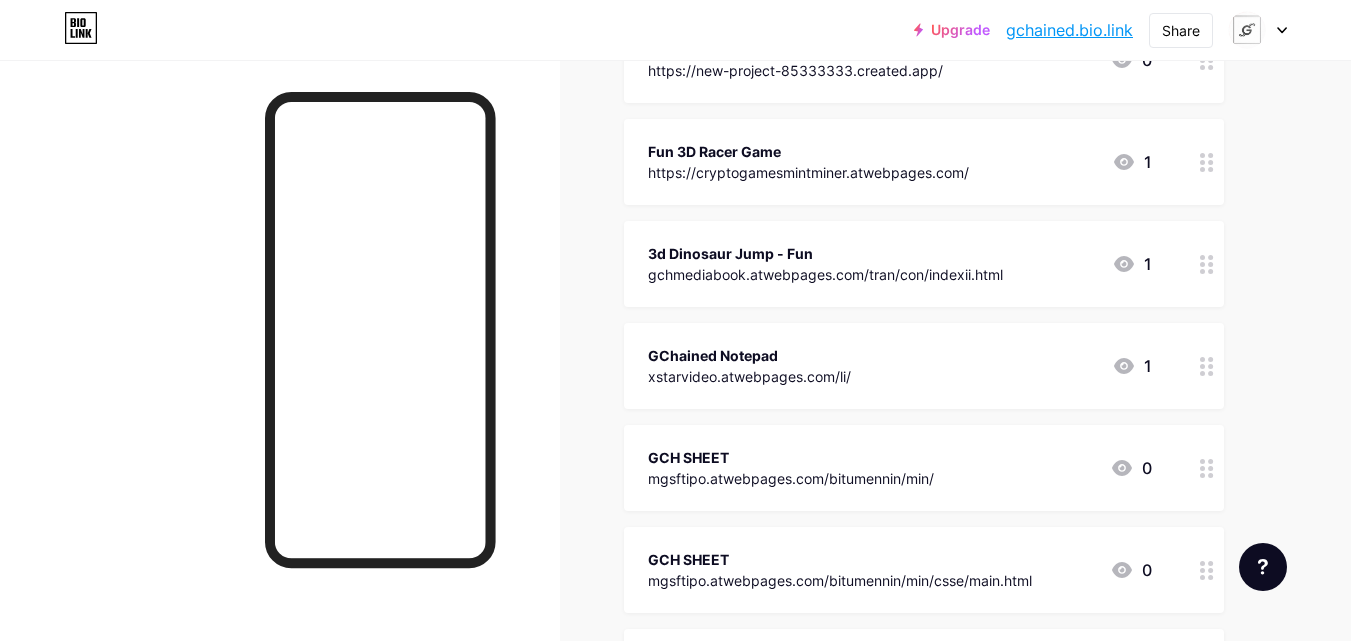type 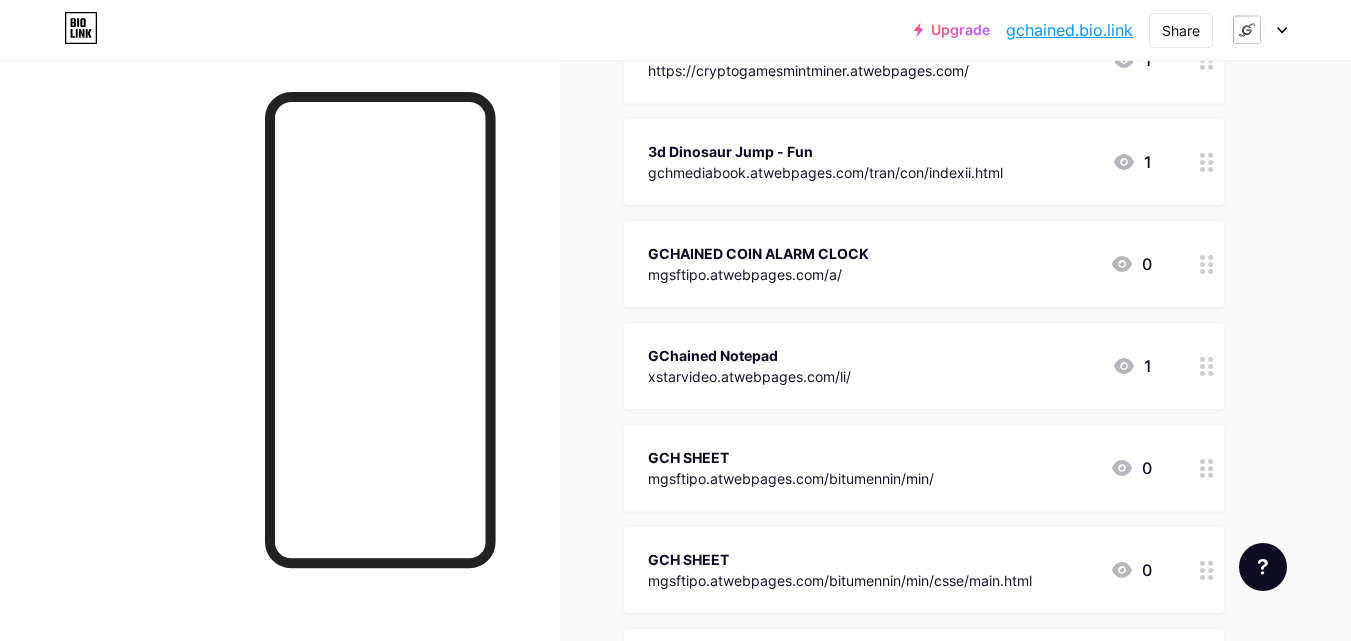 scroll, scrollTop: 0, scrollLeft: 0, axis: both 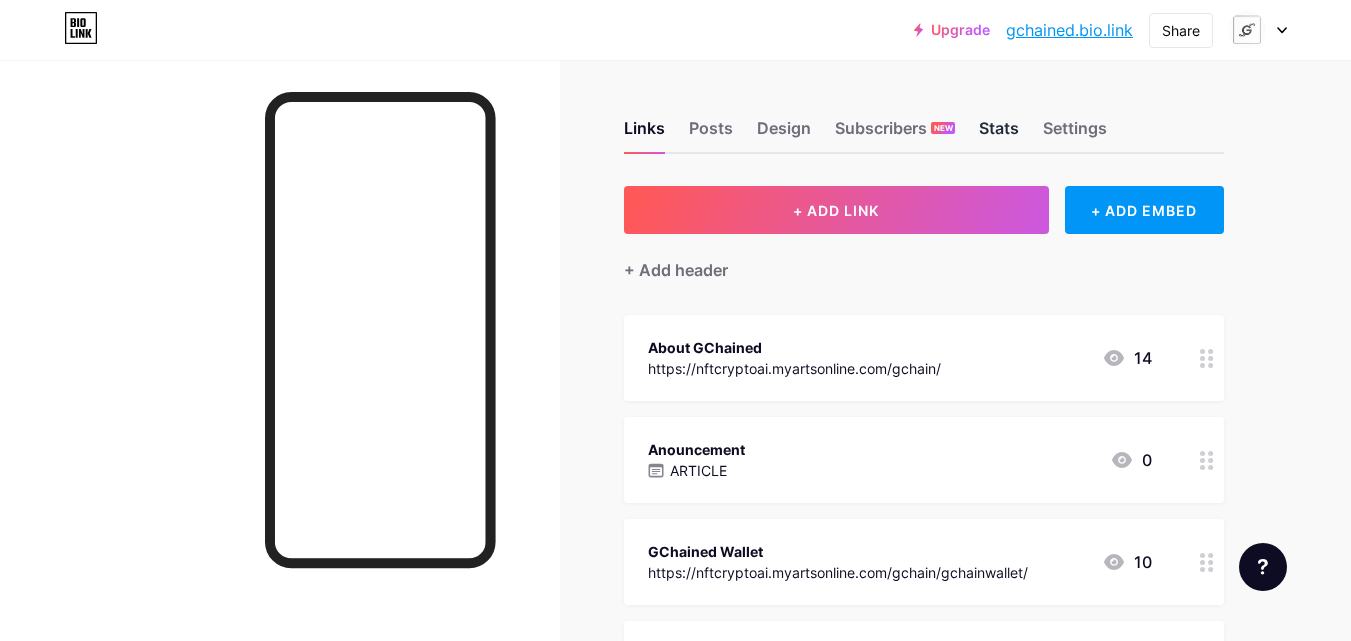 click on "Stats" at bounding box center [999, 134] 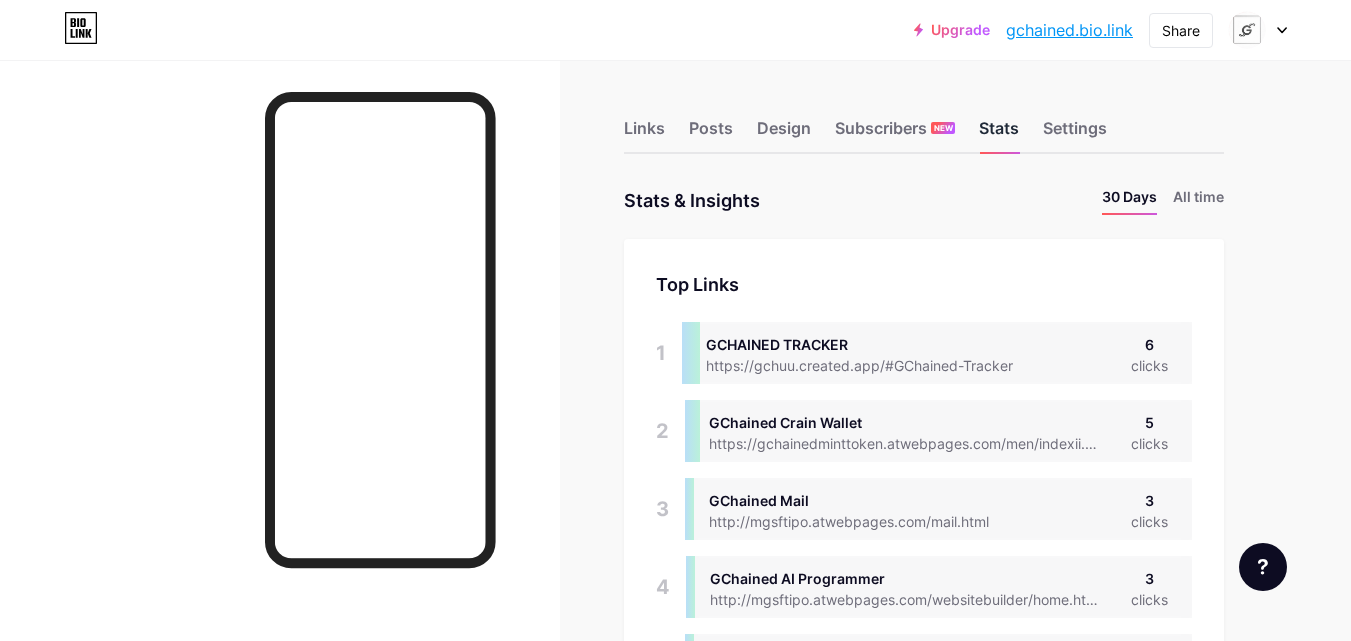 scroll, scrollTop: 999359, scrollLeft: 998649, axis: both 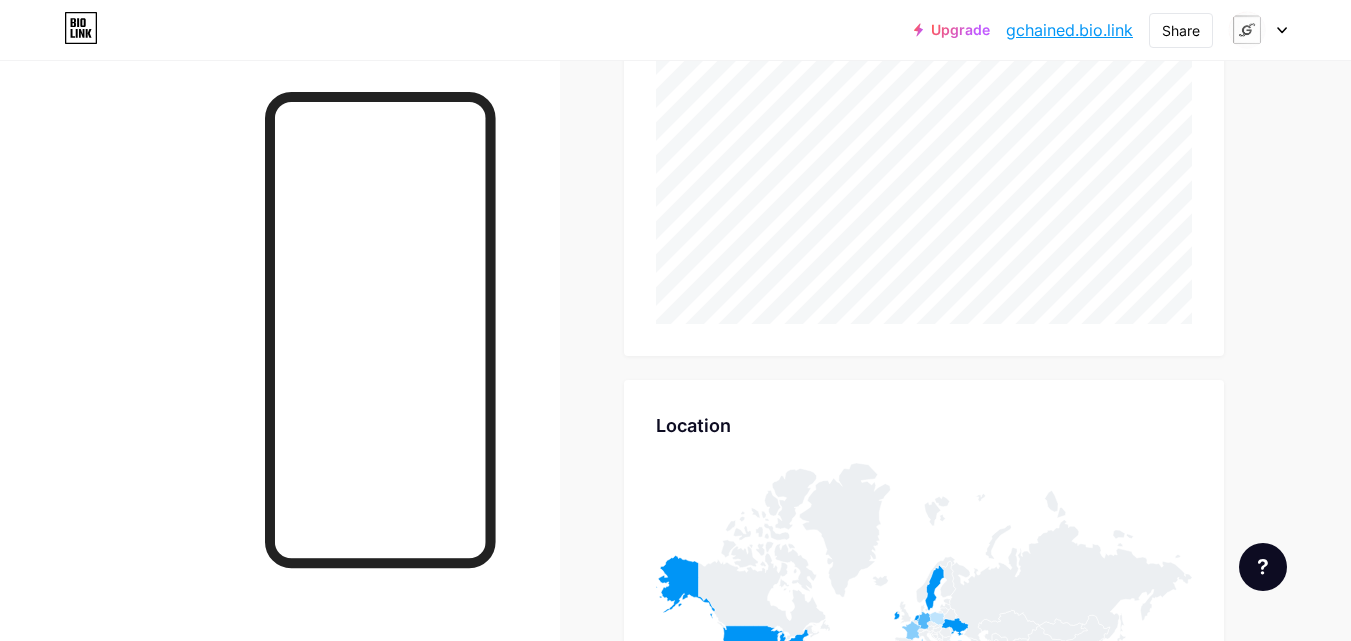 click at bounding box center [1258, 30] 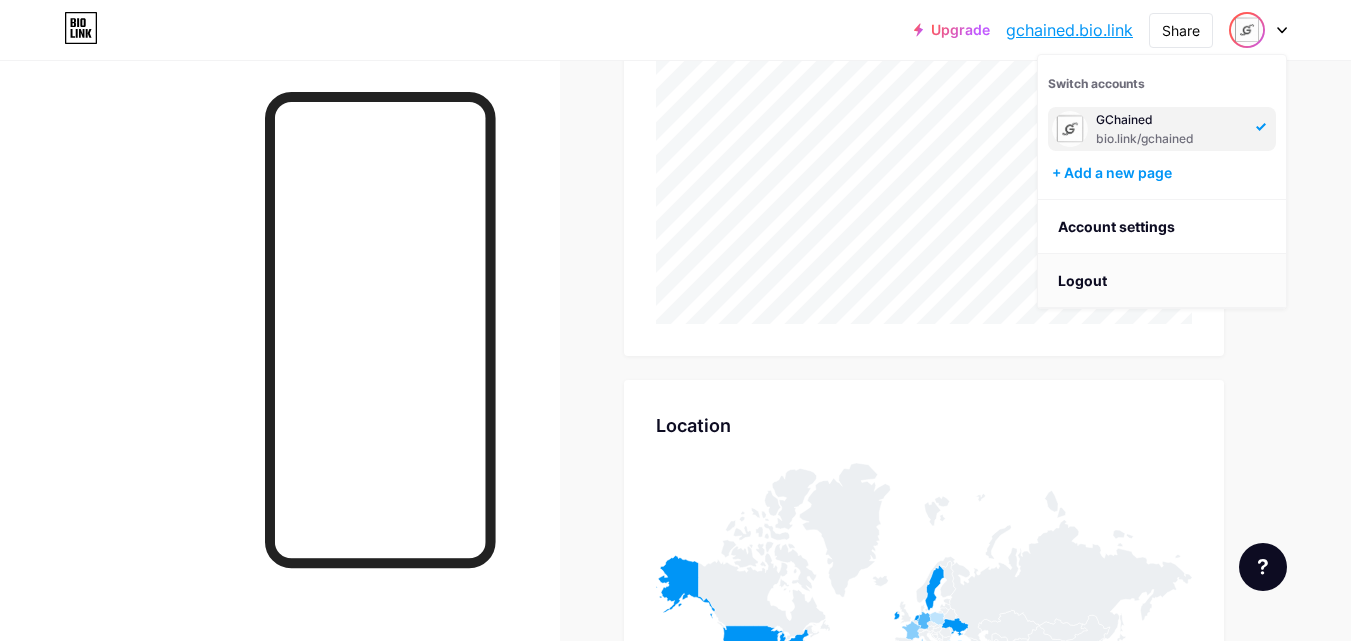 click on "Logout" at bounding box center [1162, 281] 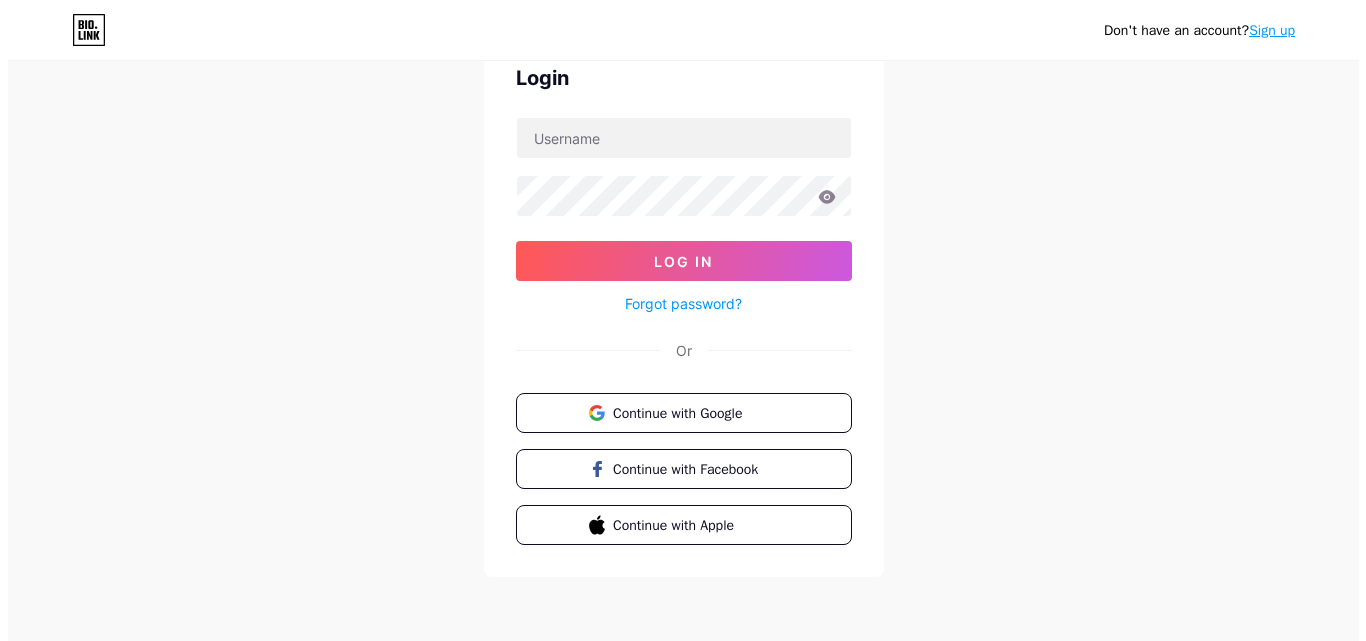 scroll, scrollTop: 0, scrollLeft: 0, axis: both 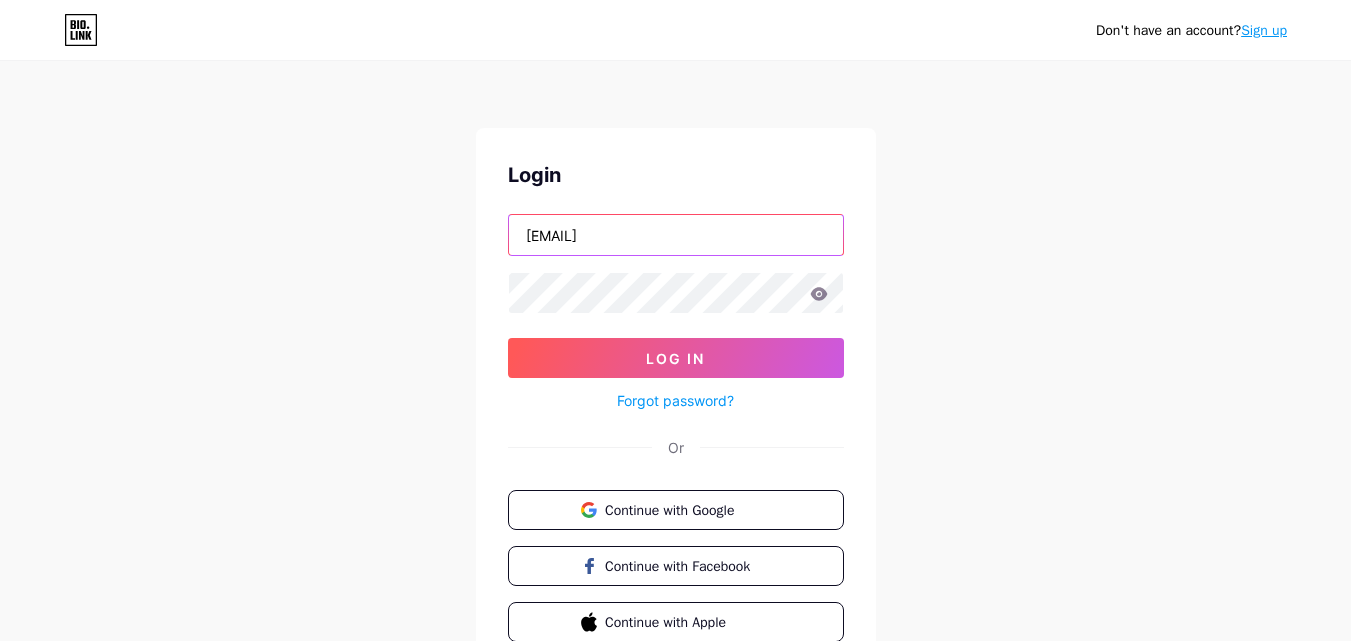 click on "[EMAIL]" at bounding box center (676, 235) 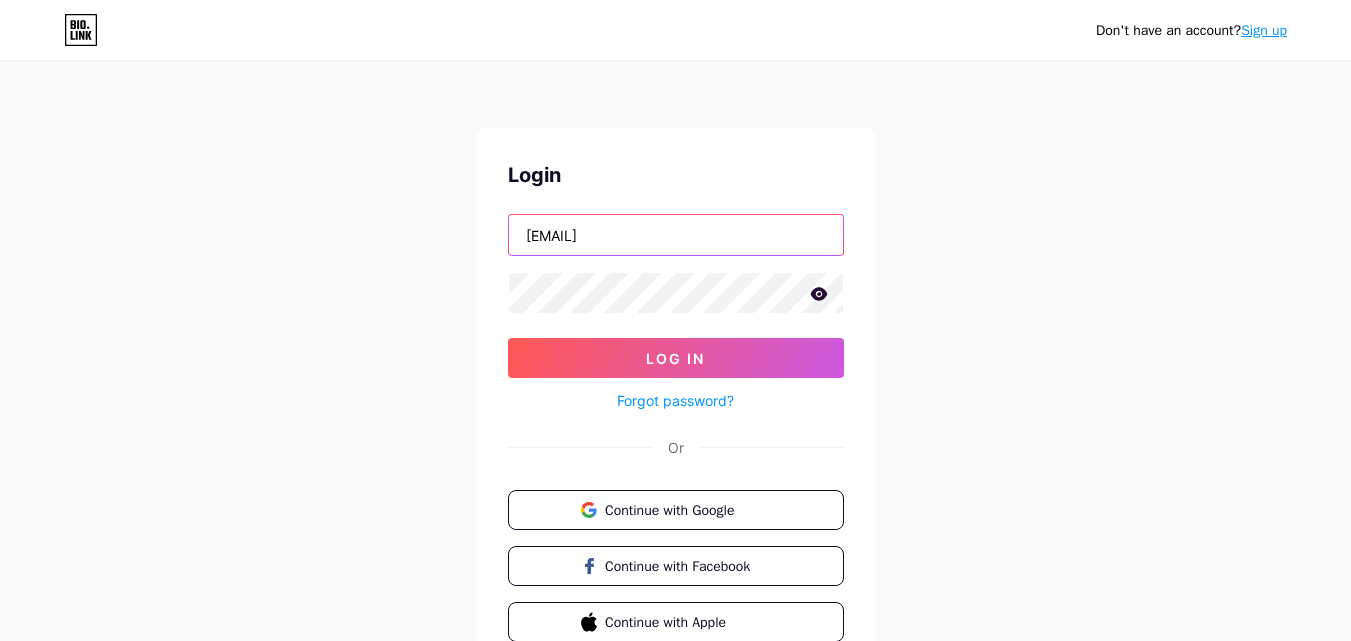 click on "[EMAIL]" at bounding box center (676, 235) 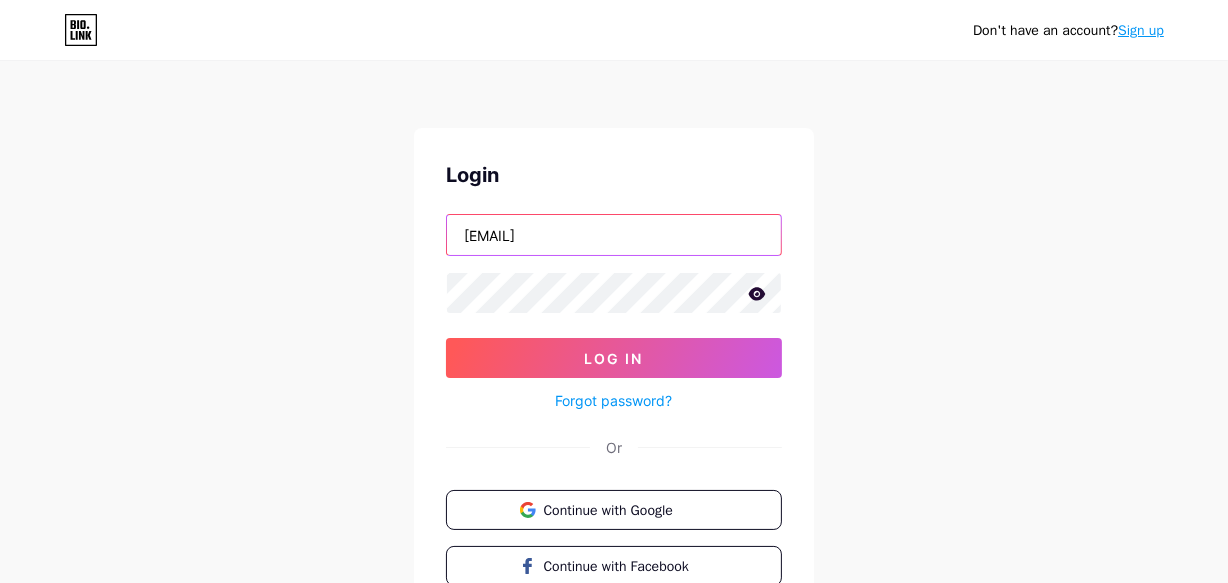 type on "[EMAIL]" 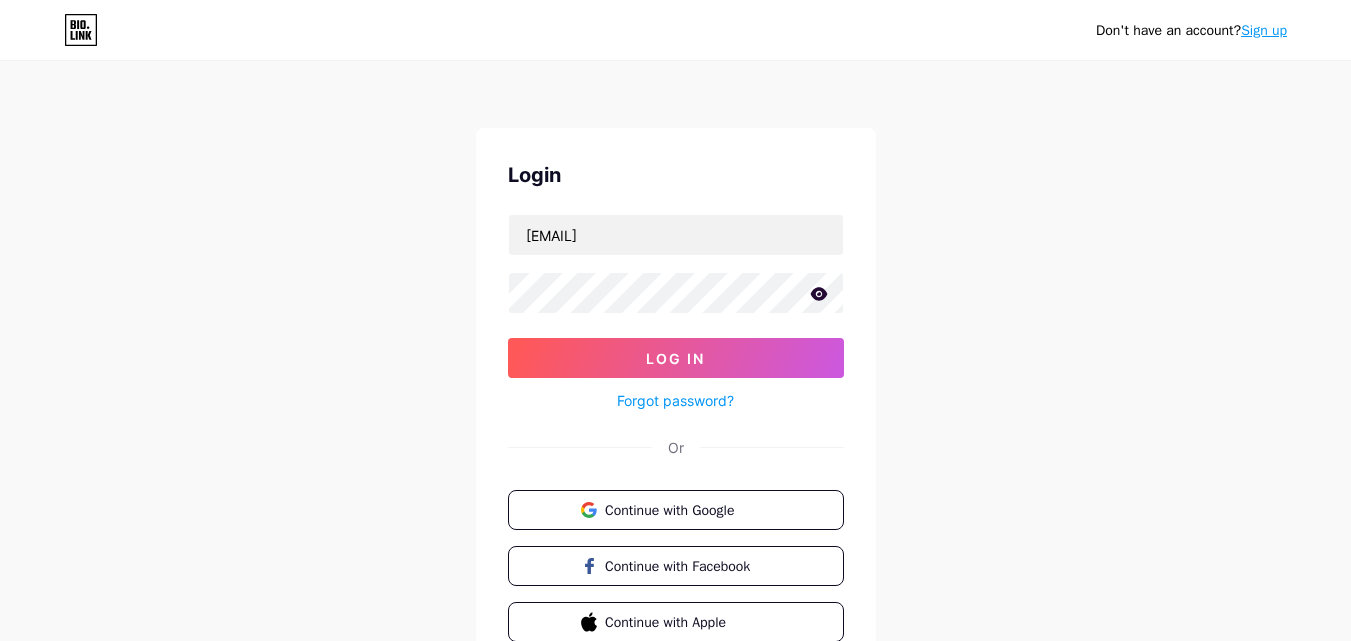 click on "Don't have an account? Sign up Login [EMAIL] Log In Or Continue with Google Continue with Facebook Continue with Apple" at bounding box center (675, 369) 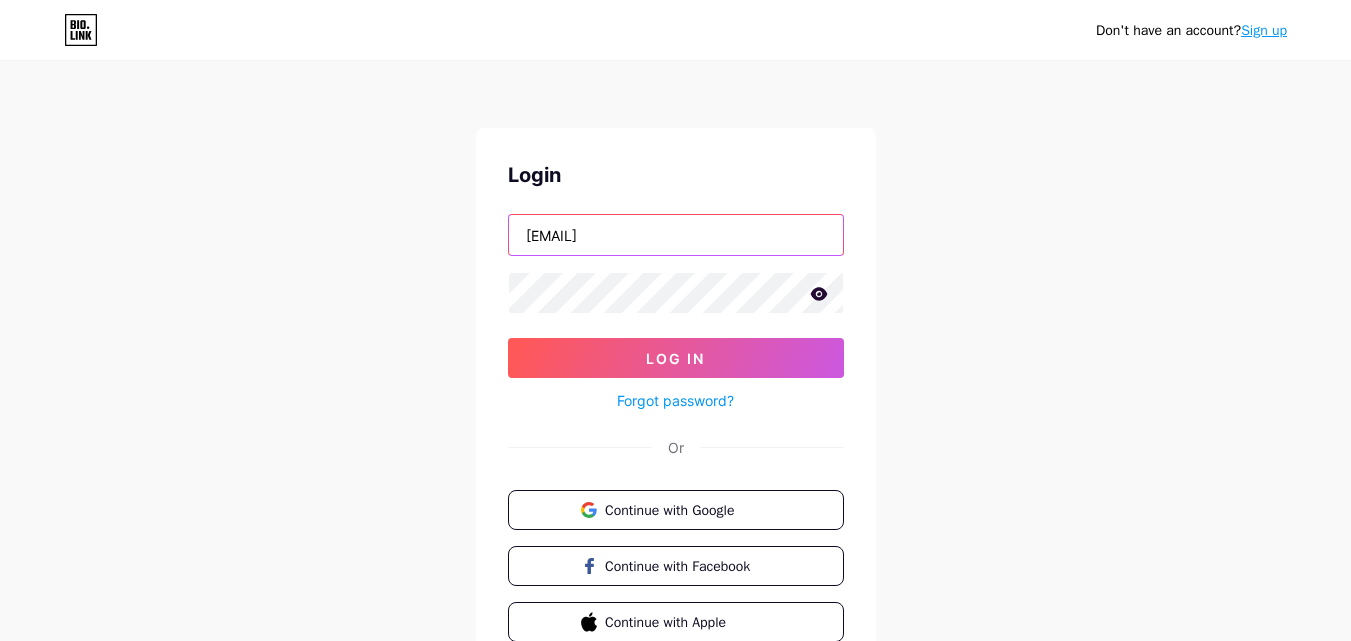 click on "[EMAIL]" at bounding box center (676, 235) 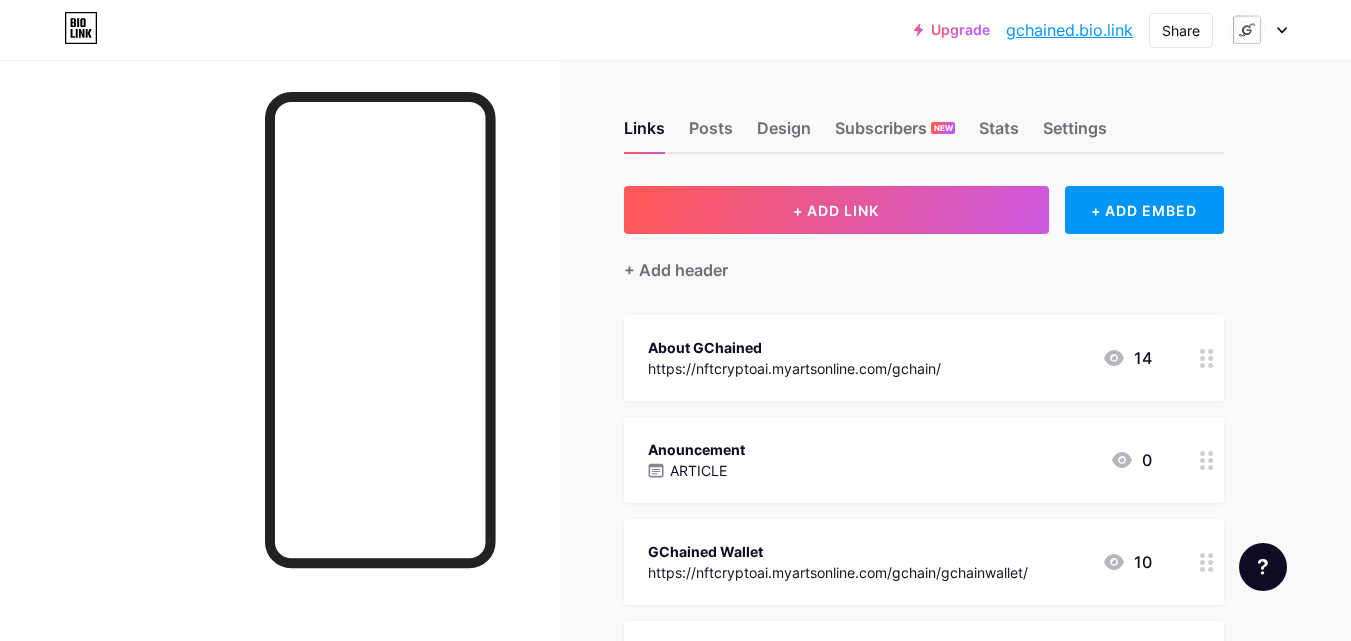click on "+ ADD LINK" at bounding box center [836, 210] 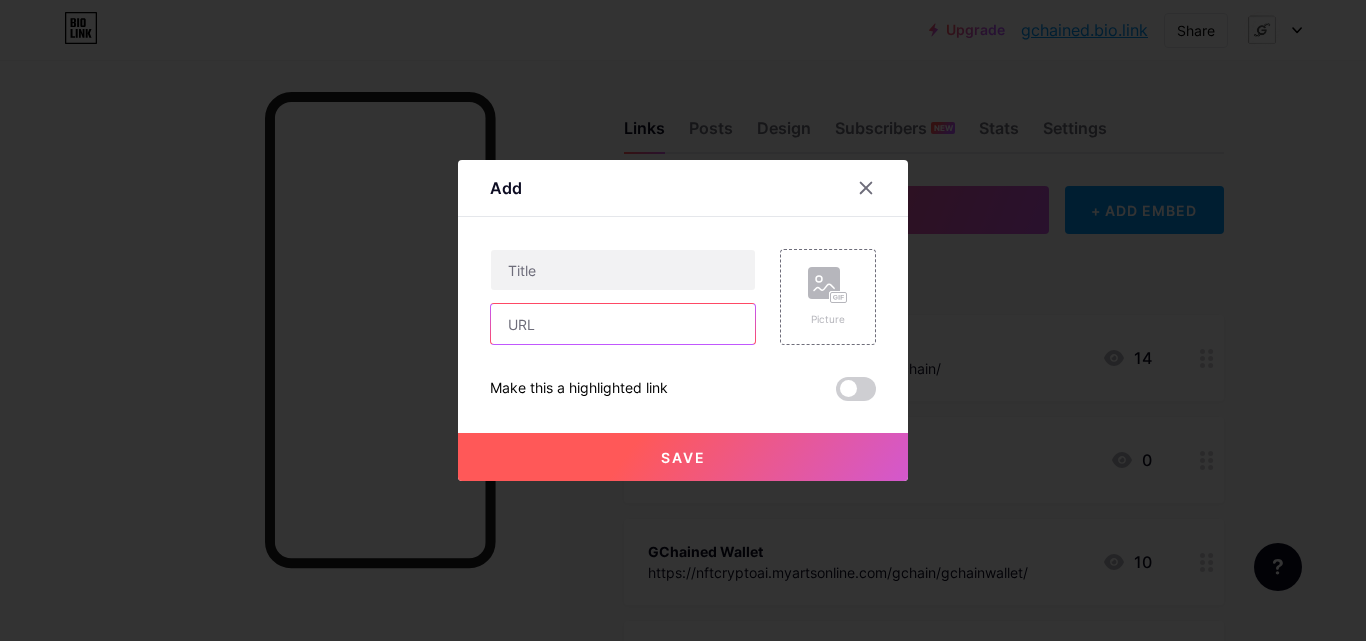 click at bounding box center (623, 324) 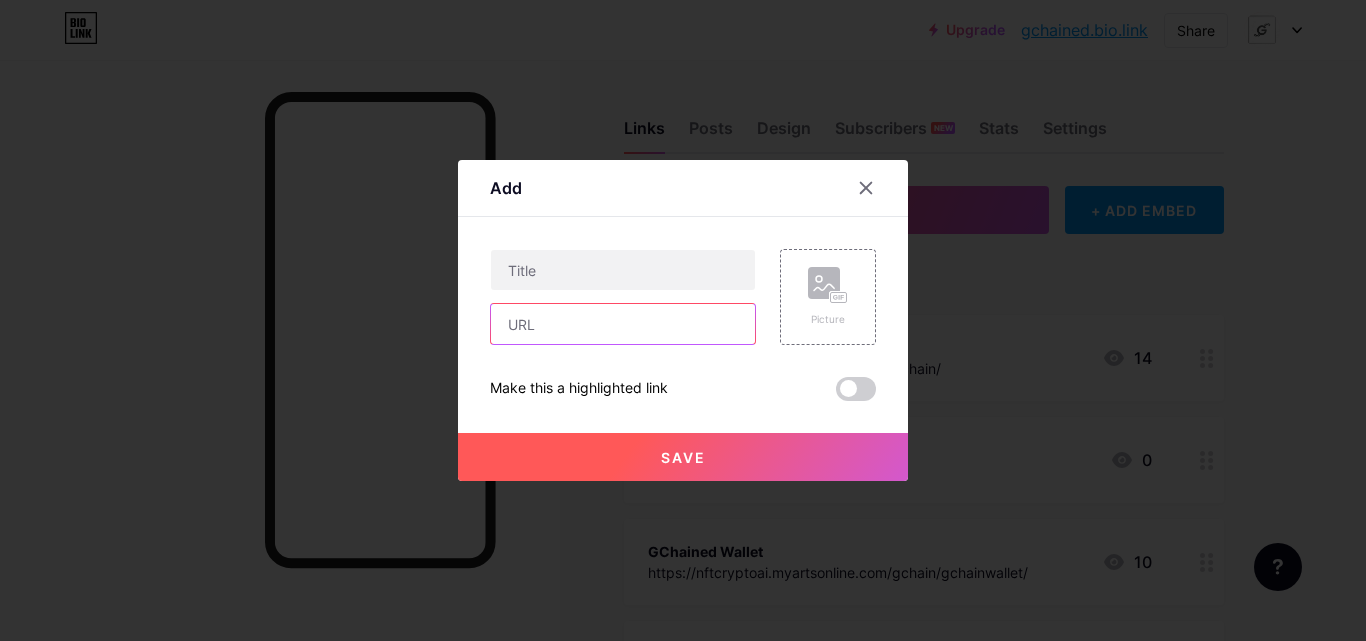 paste on "http://mgsftipo.atwebpages.com/alarm/main.html?" 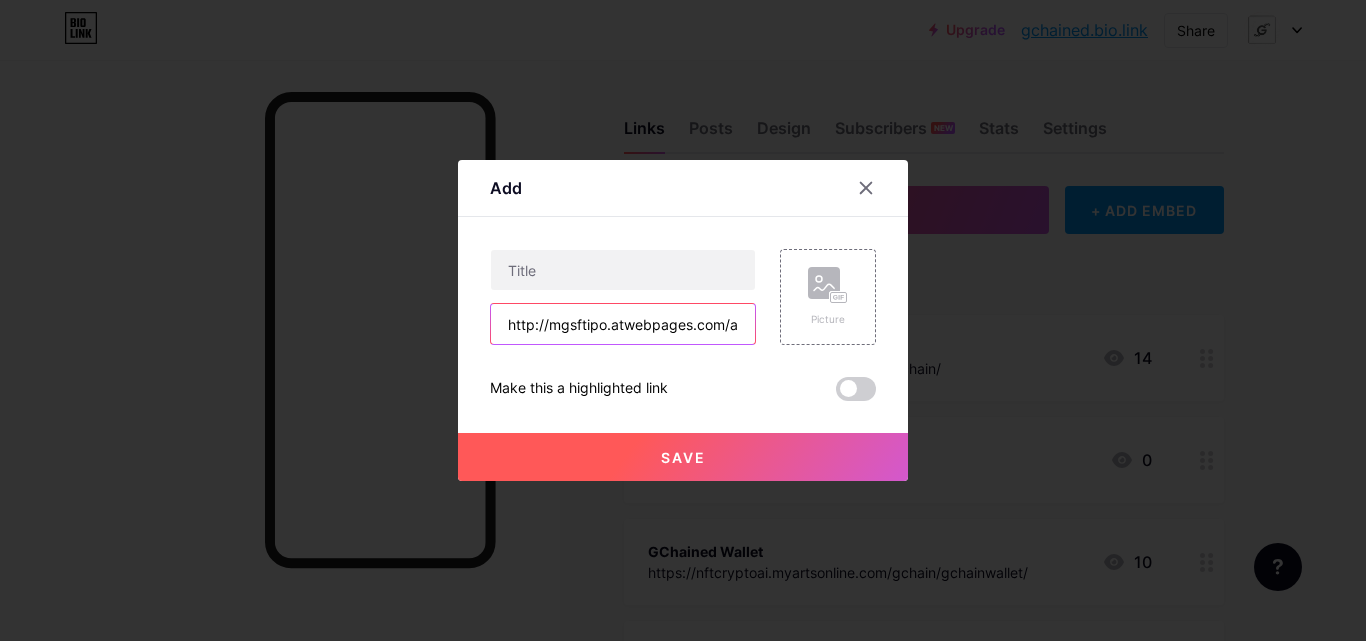 scroll, scrollTop: 0, scrollLeft: 105, axis: horizontal 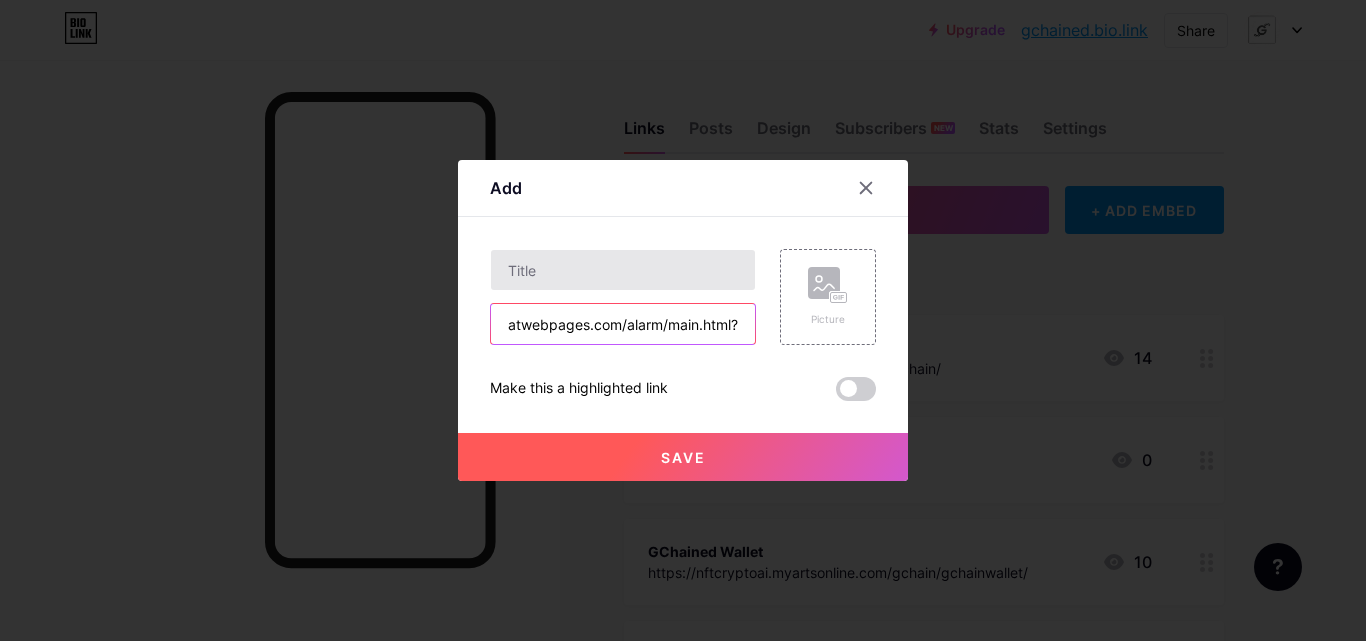 type on "http://mgsftipo.atwebpages.com/alarm/main.html?" 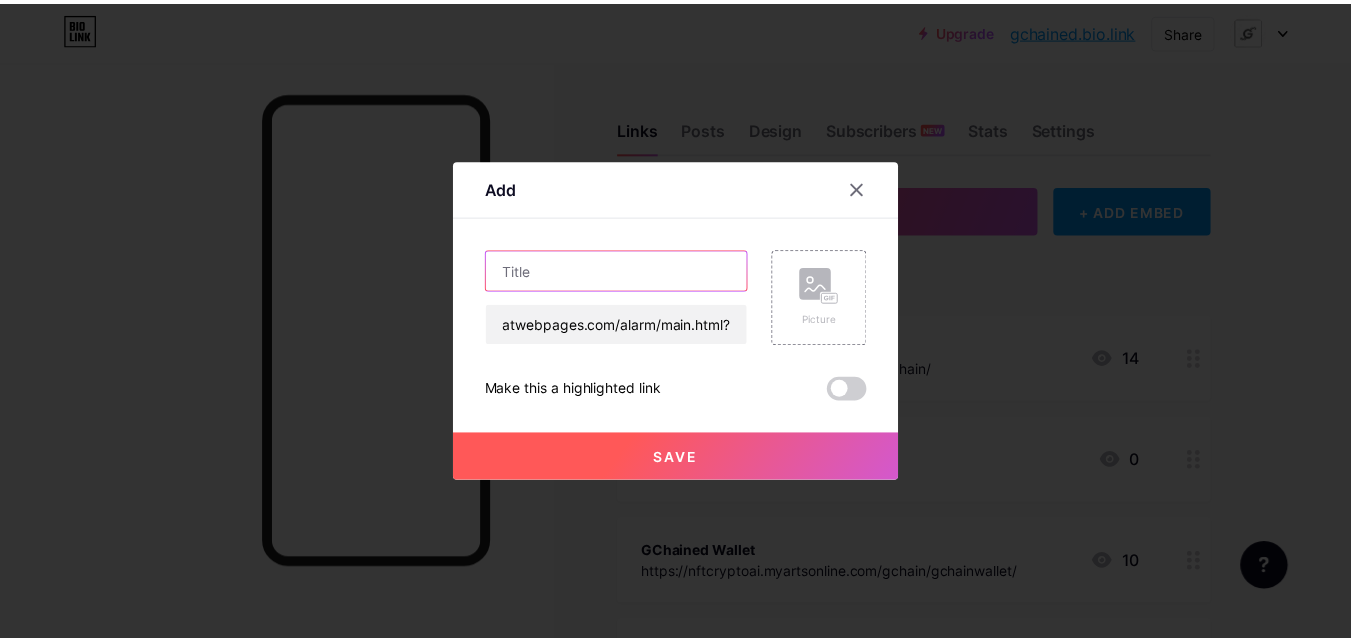 scroll, scrollTop: 0, scrollLeft: 0, axis: both 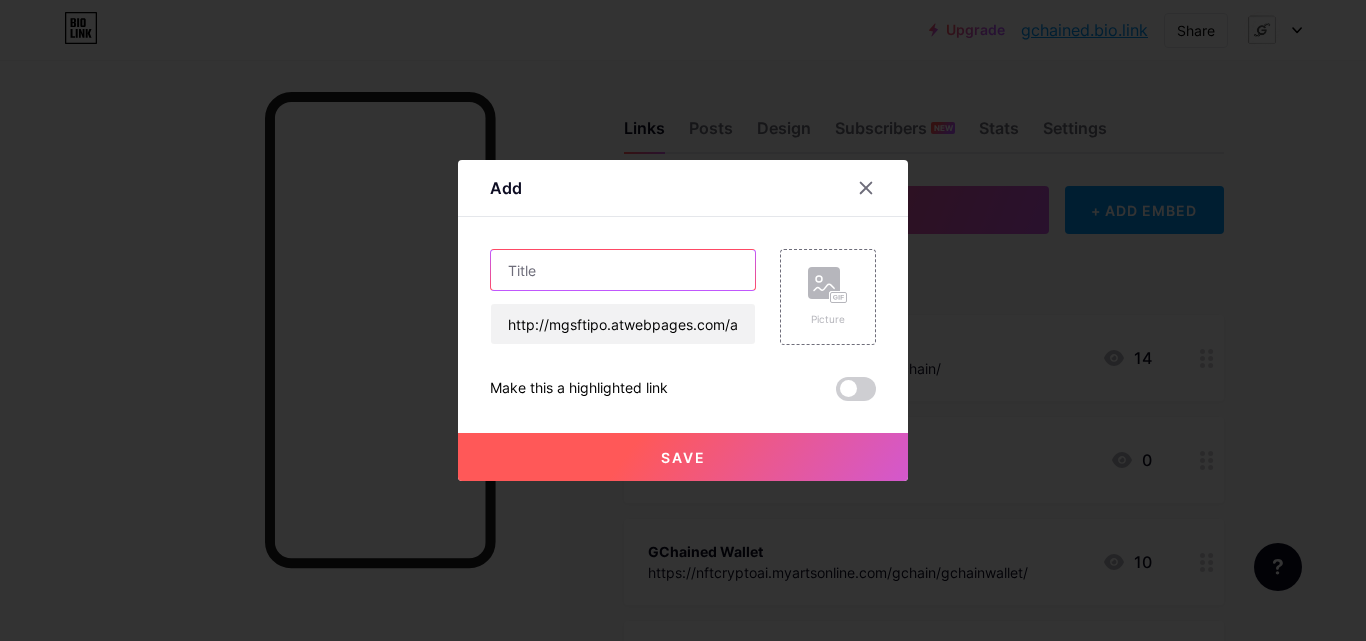 click at bounding box center (623, 270) 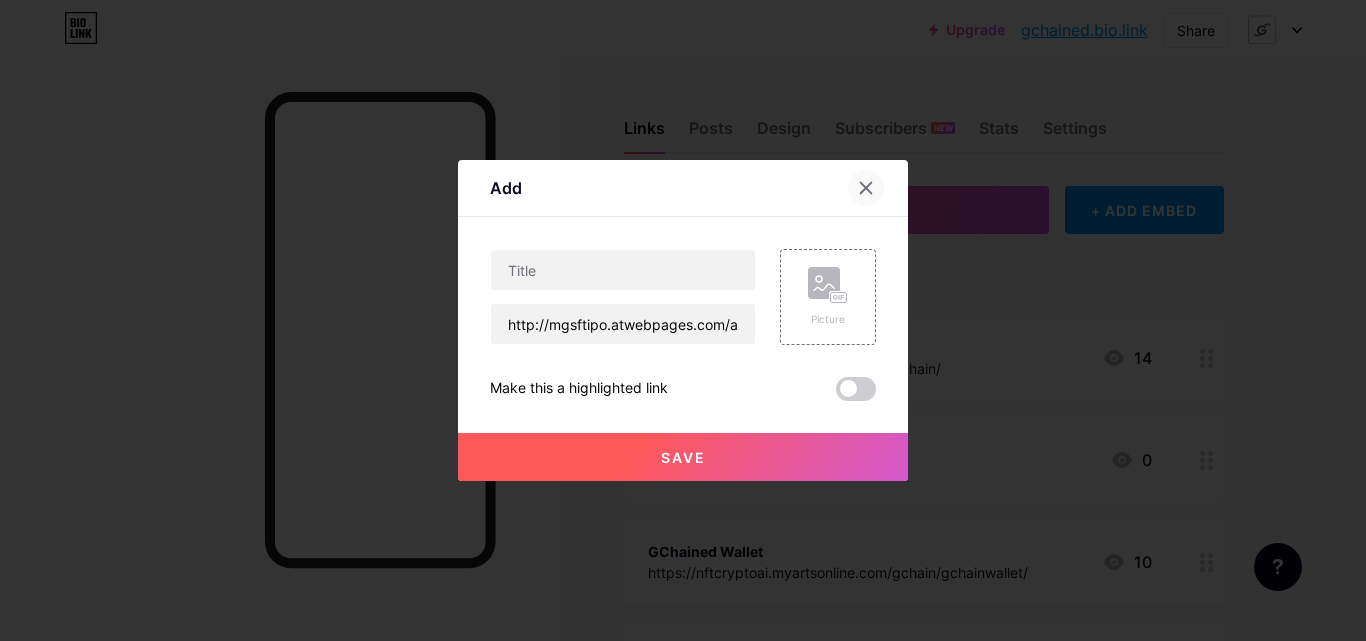 click 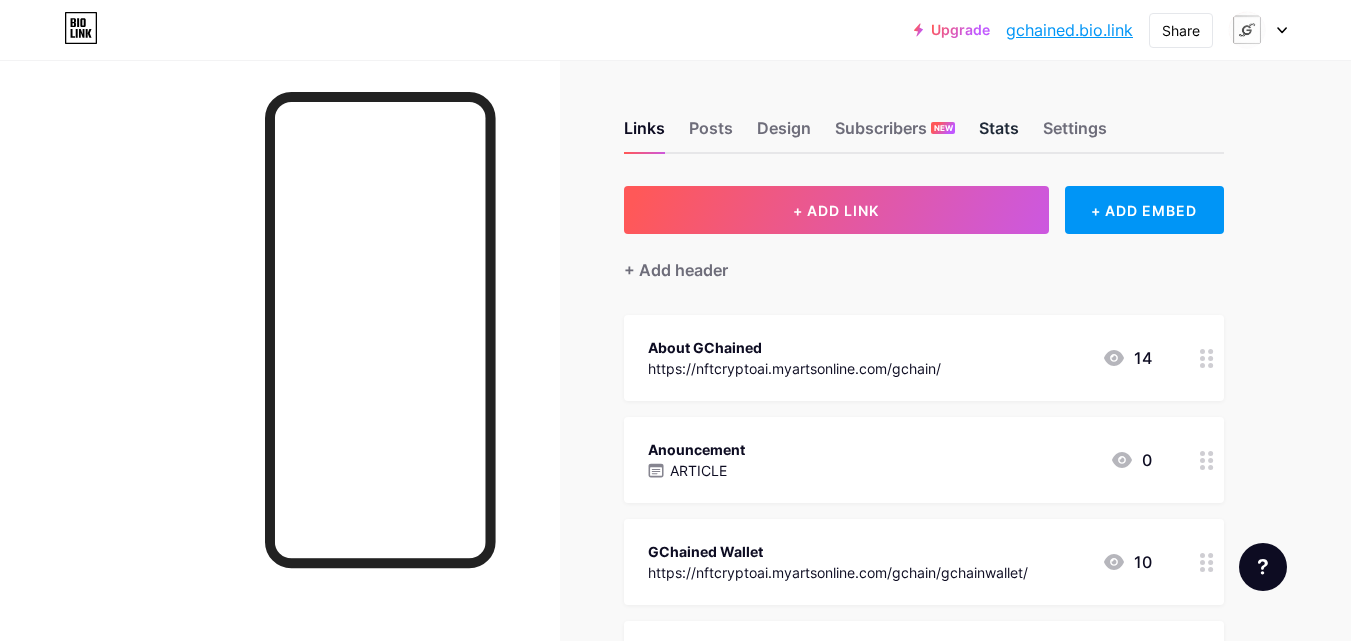 click on "Stats" at bounding box center [999, 134] 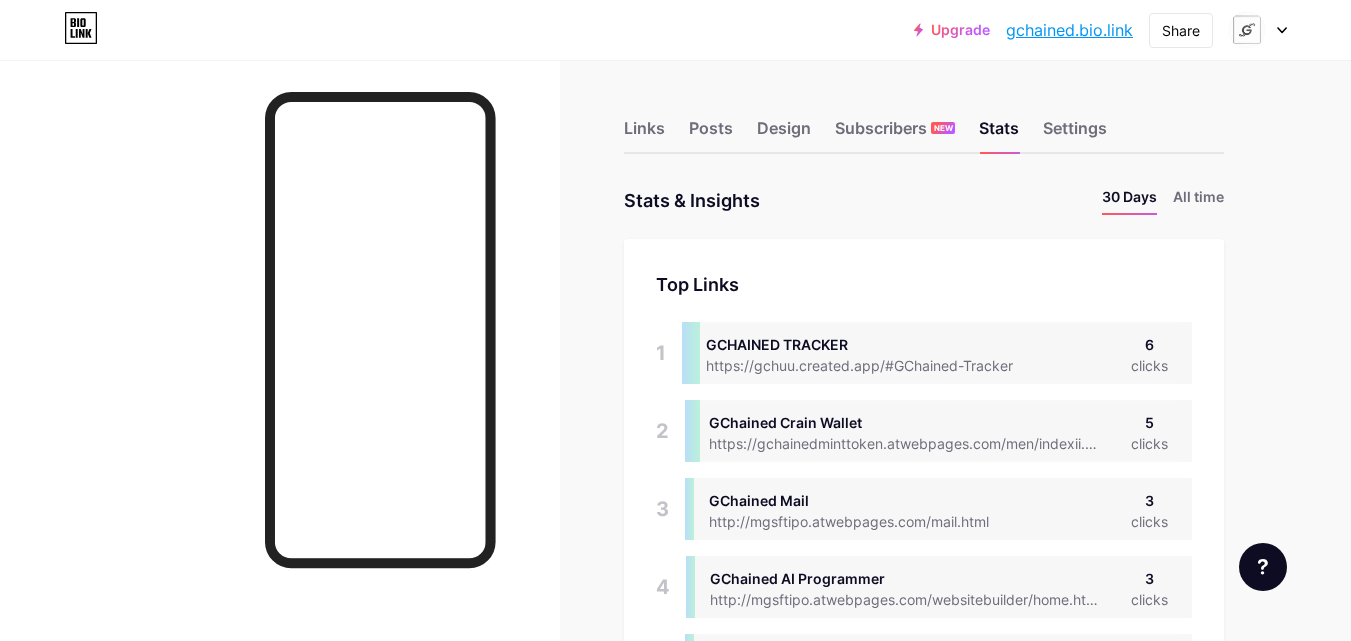 scroll, scrollTop: 999359, scrollLeft: 998649, axis: both 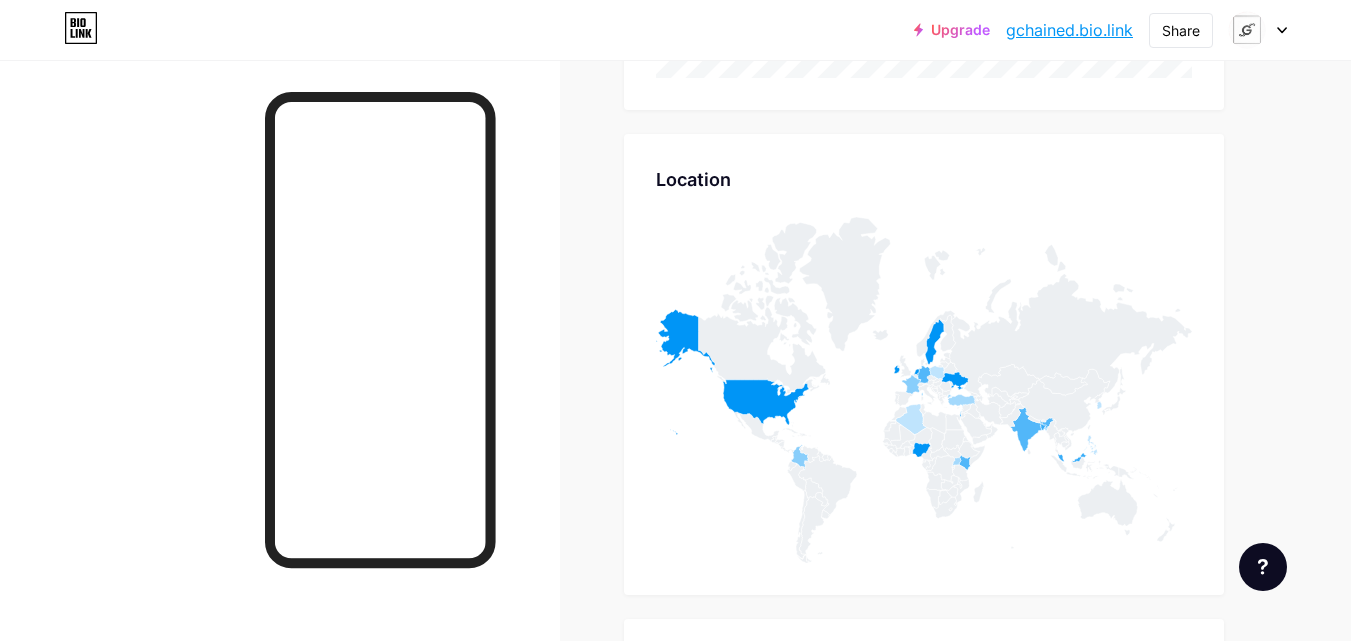 click at bounding box center [1258, 30] 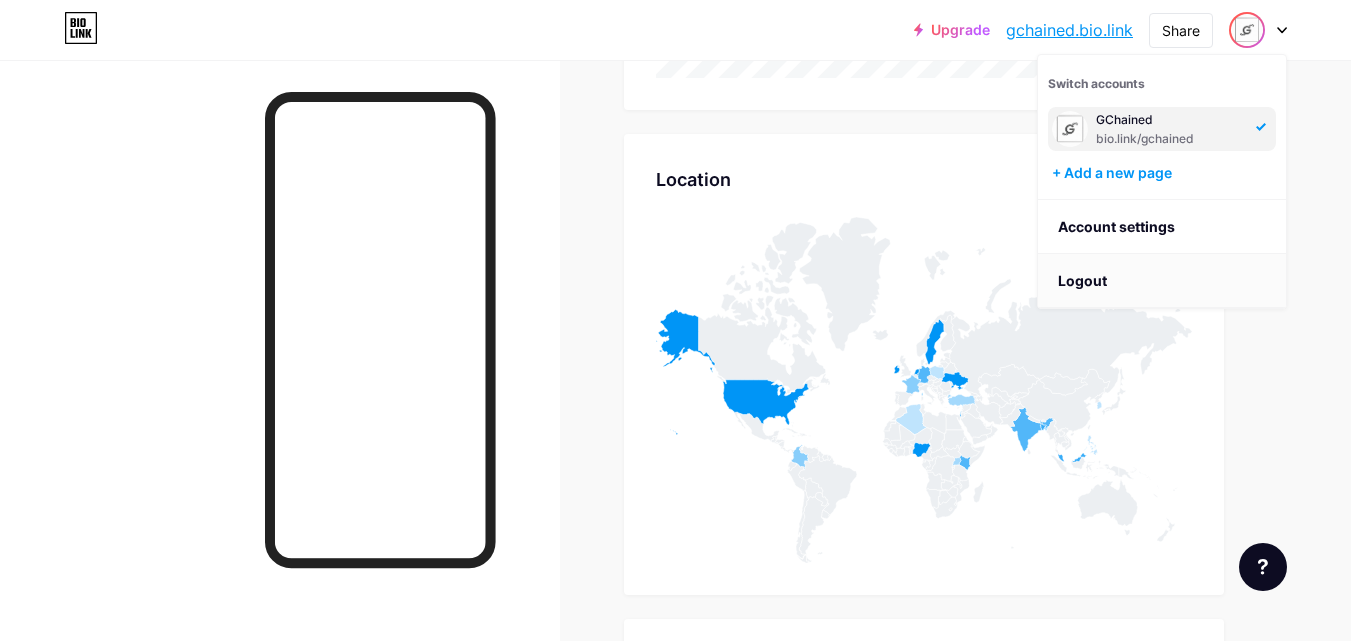 click on "Logout" at bounding box center [1162, 281] 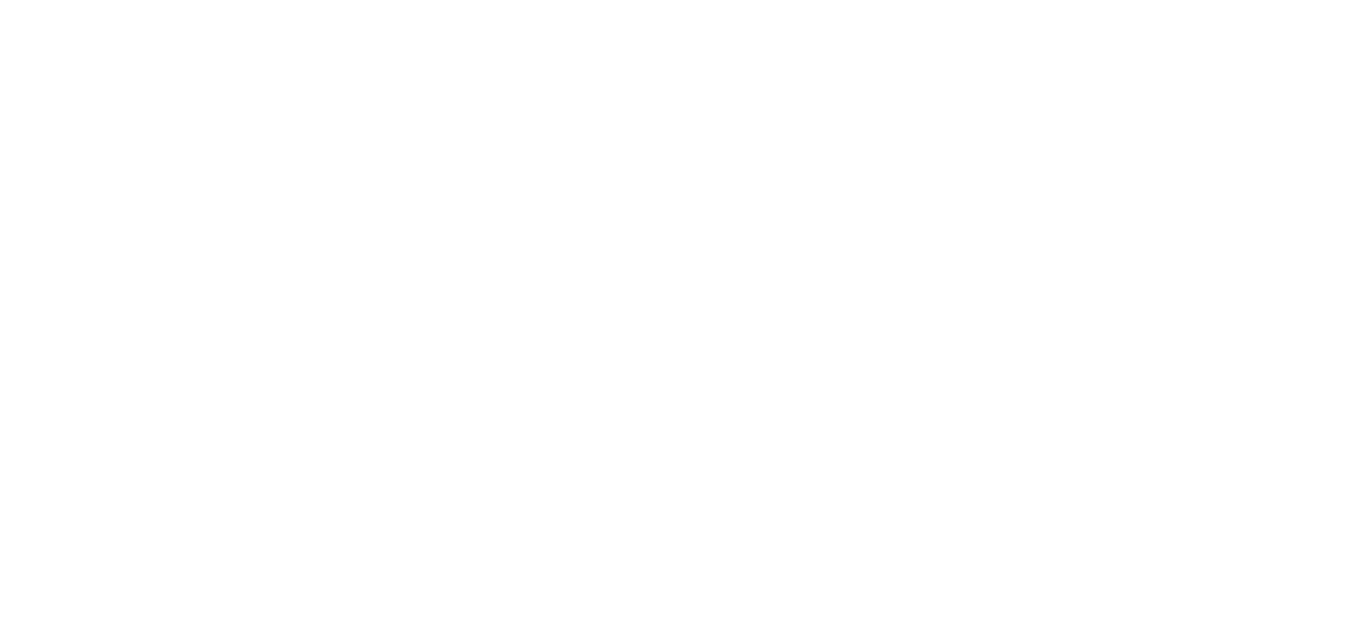 scroll, scrollTop: 0, scrollLeft: 0, axis: both 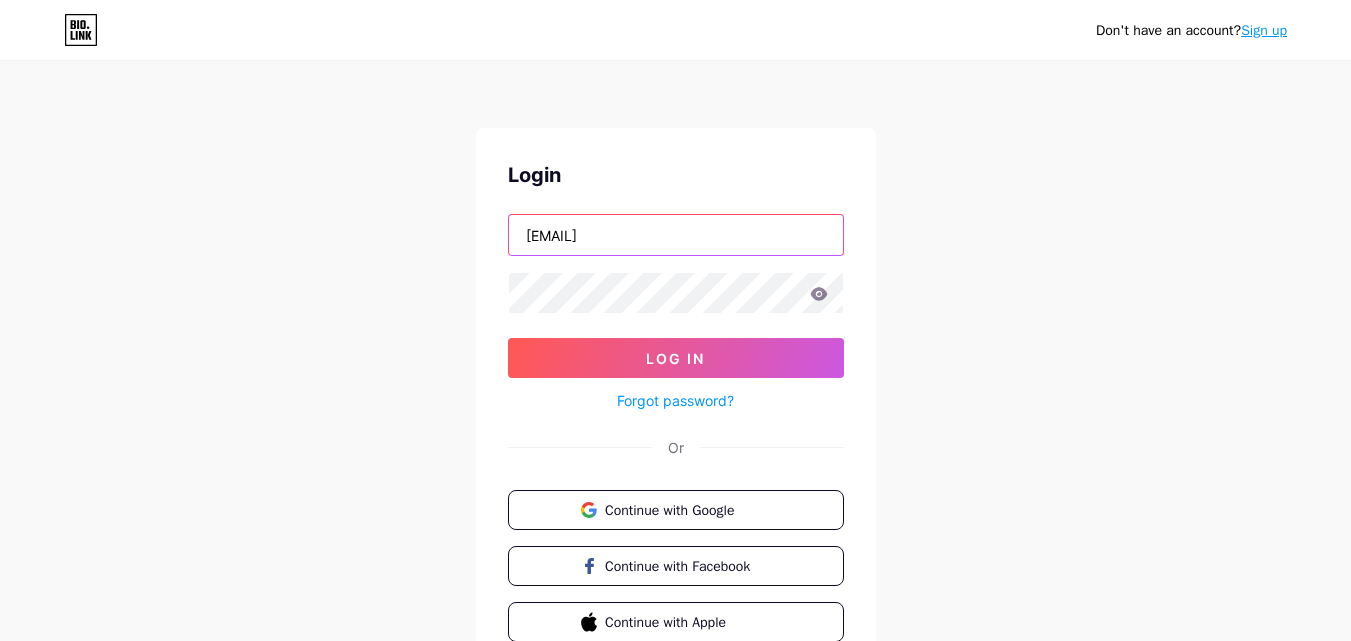 click on "[EMAIL]" at bounding box center (676, 235) 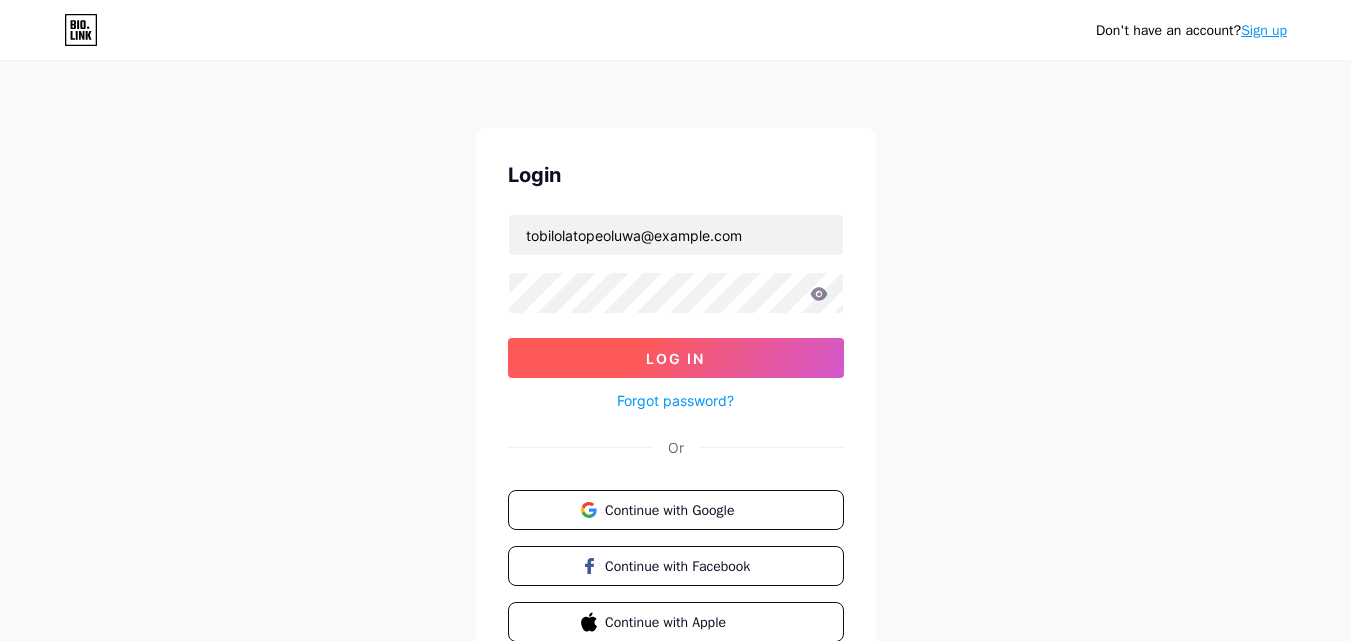 click on "Log In" at bounding box center [675, 358] 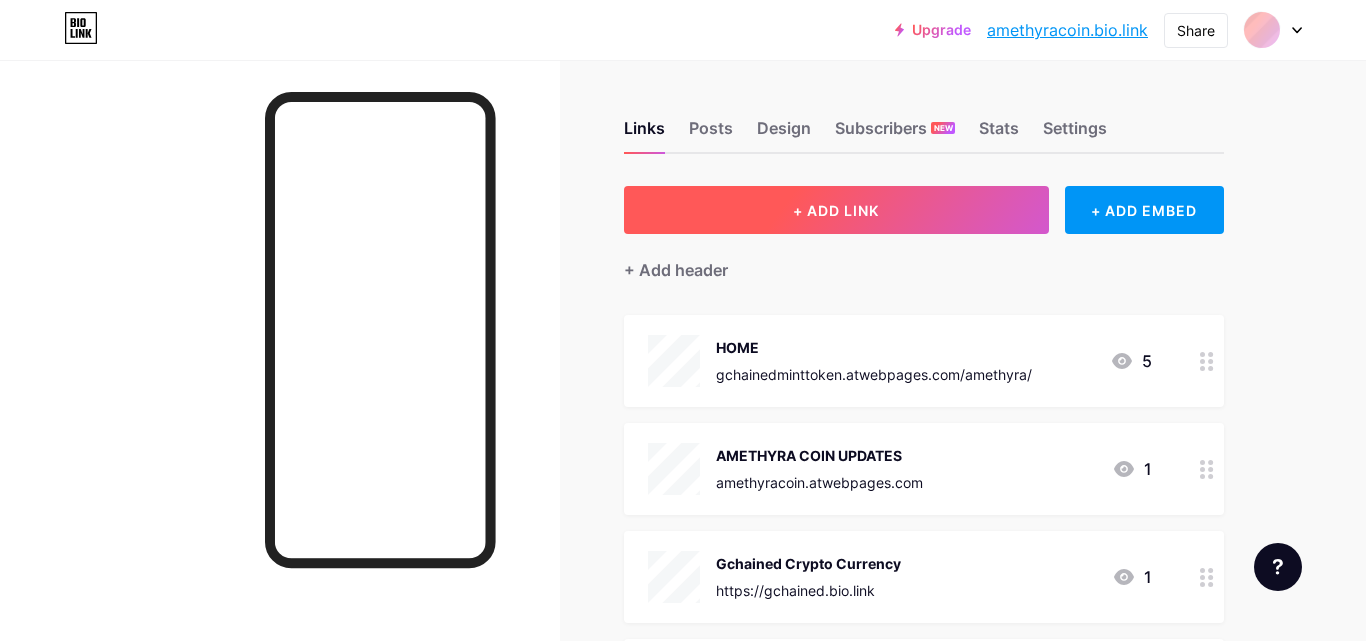 click on "+ ADD LINK" at bounding box center (836, 210) 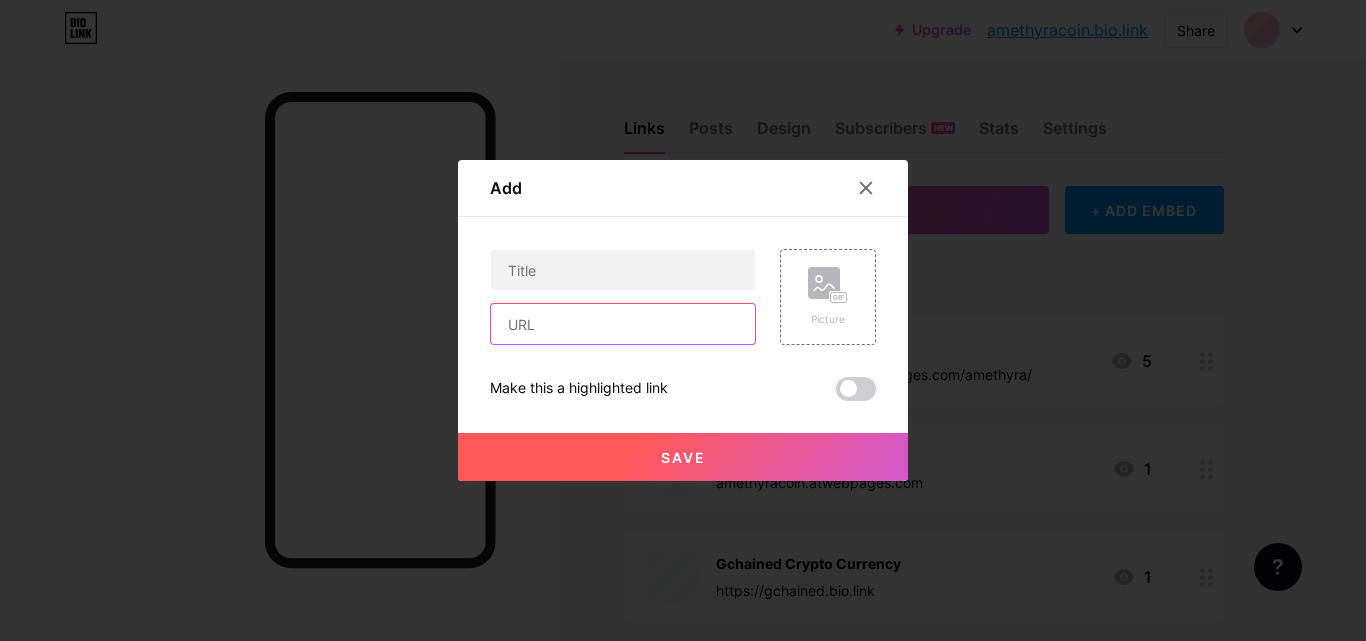 click at bounding box center (623, 324) 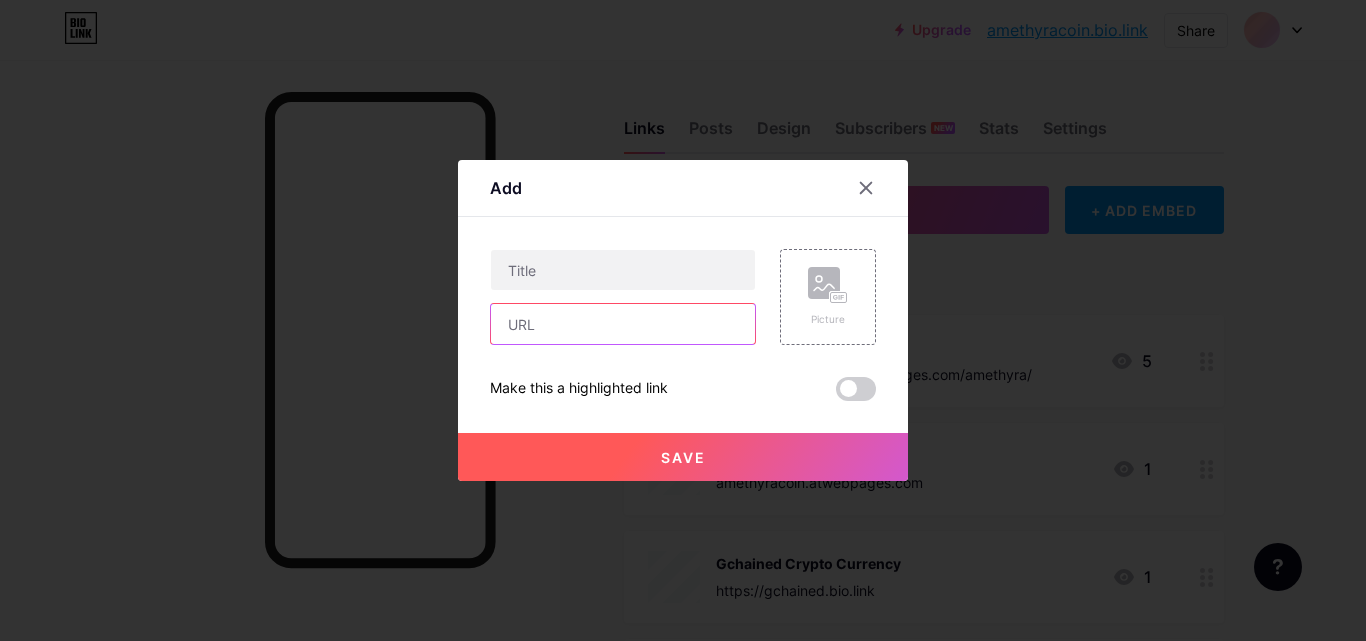 paste on "http://mgsftipo.atwebpages.com/alarm/main.html?" 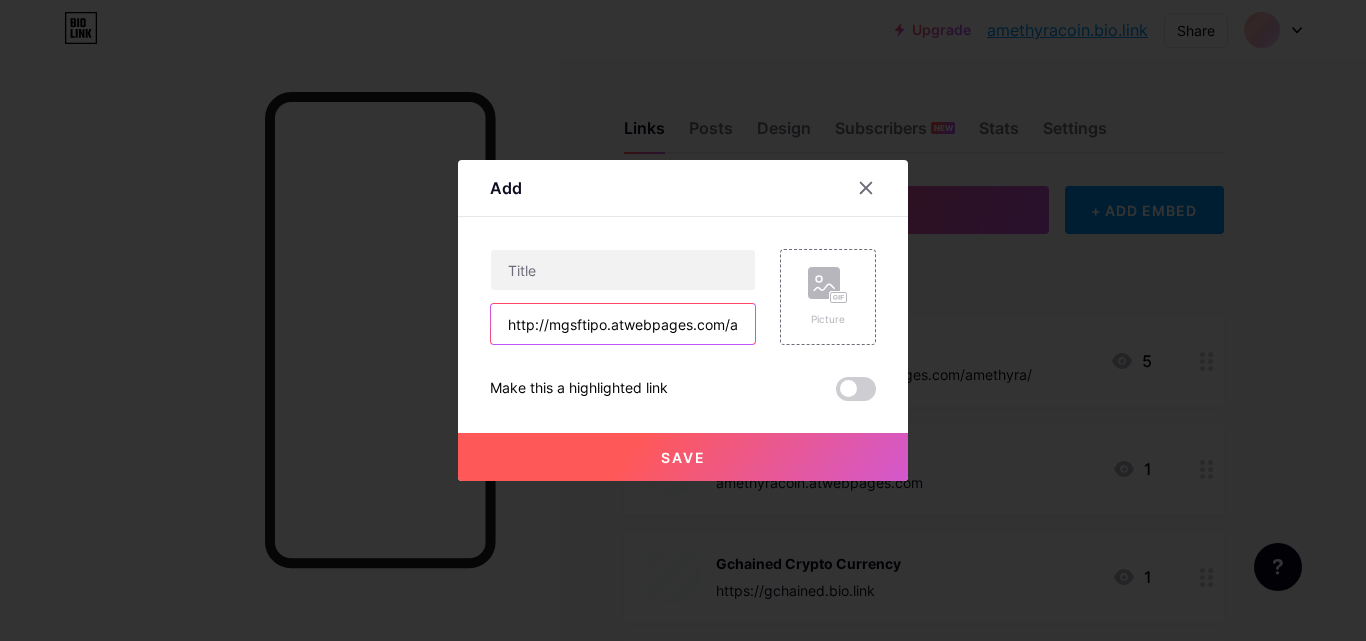 scroll, scrollTop: 0, scrollLeft: 105, axis: horizontal 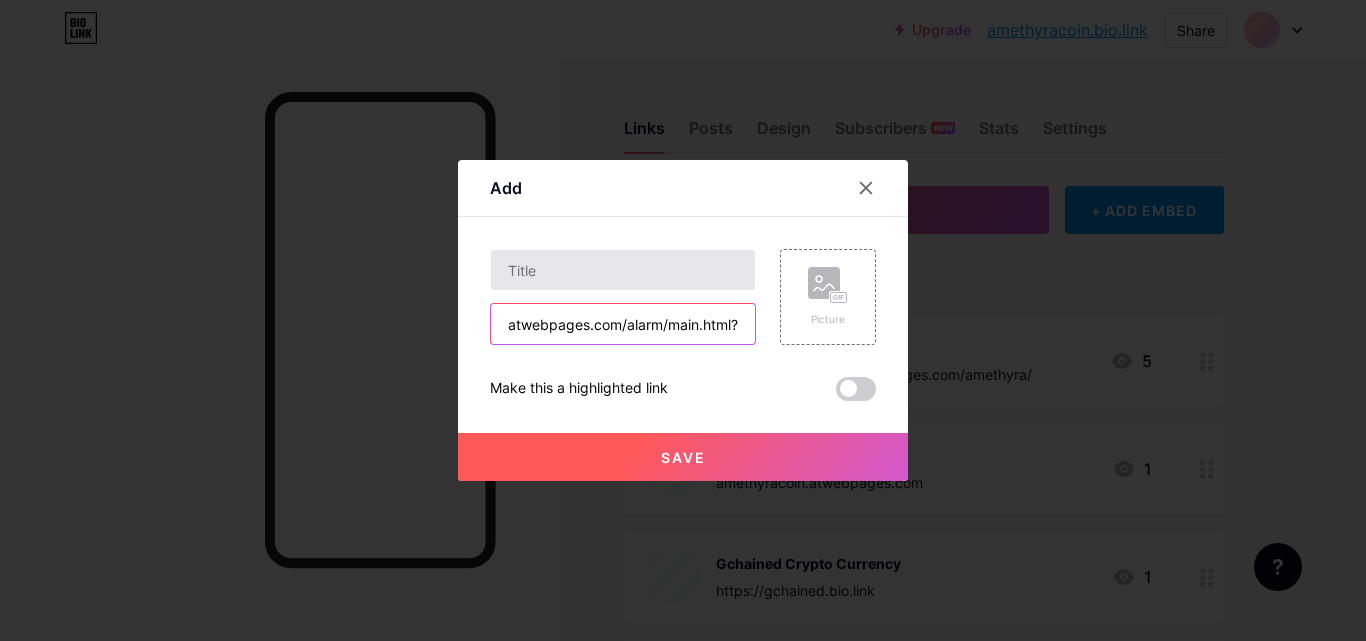 type on "http://mgsftipo.atwebpages.com/alarm/main.html?" 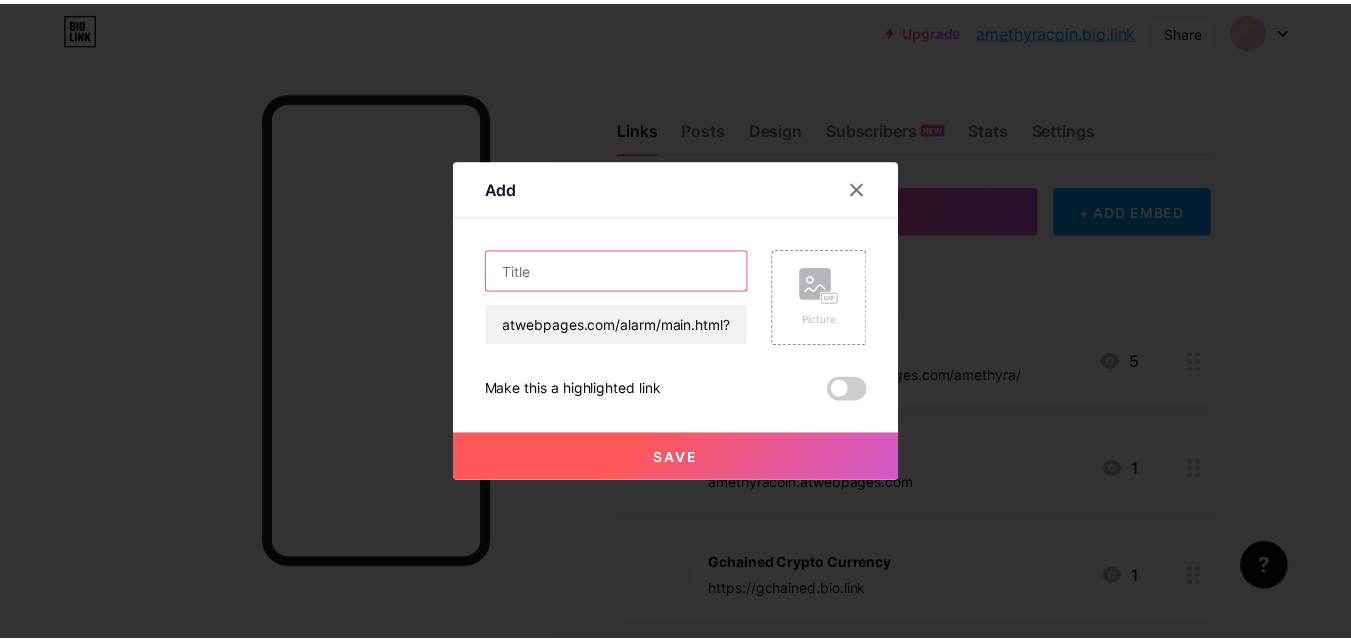 scroll, scrollTop: 0, scrollLeft: 0, axis: both 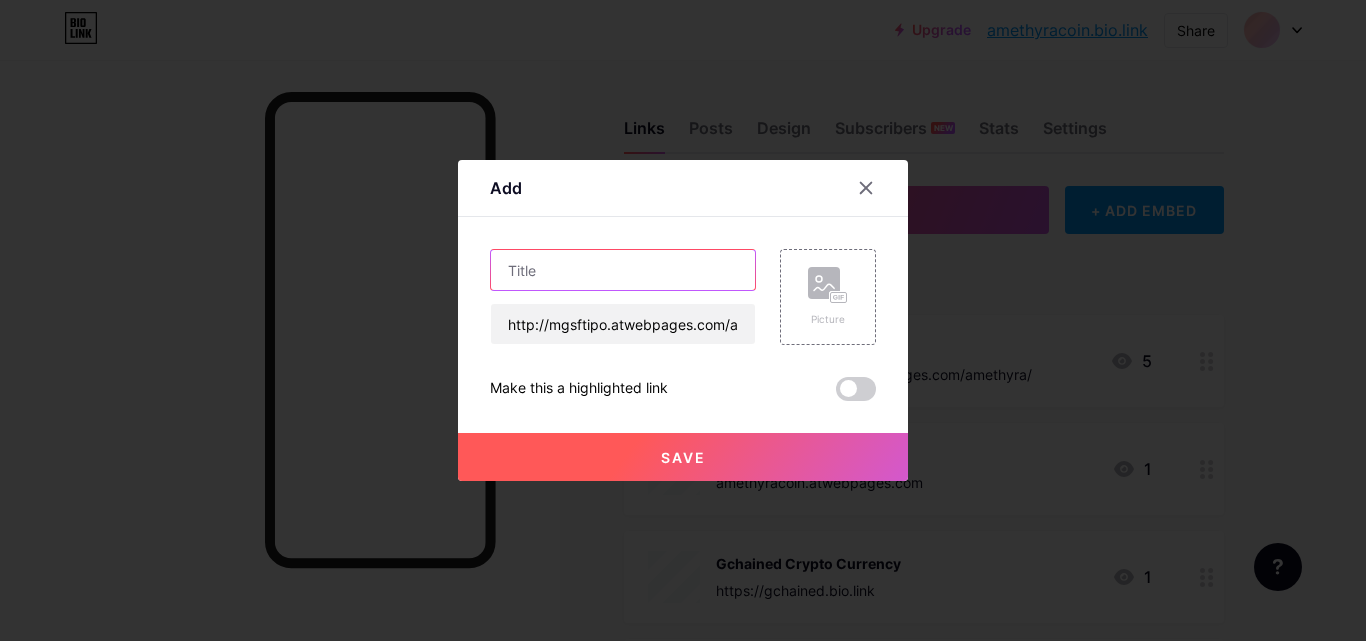 click at bounding box center (623, 270) 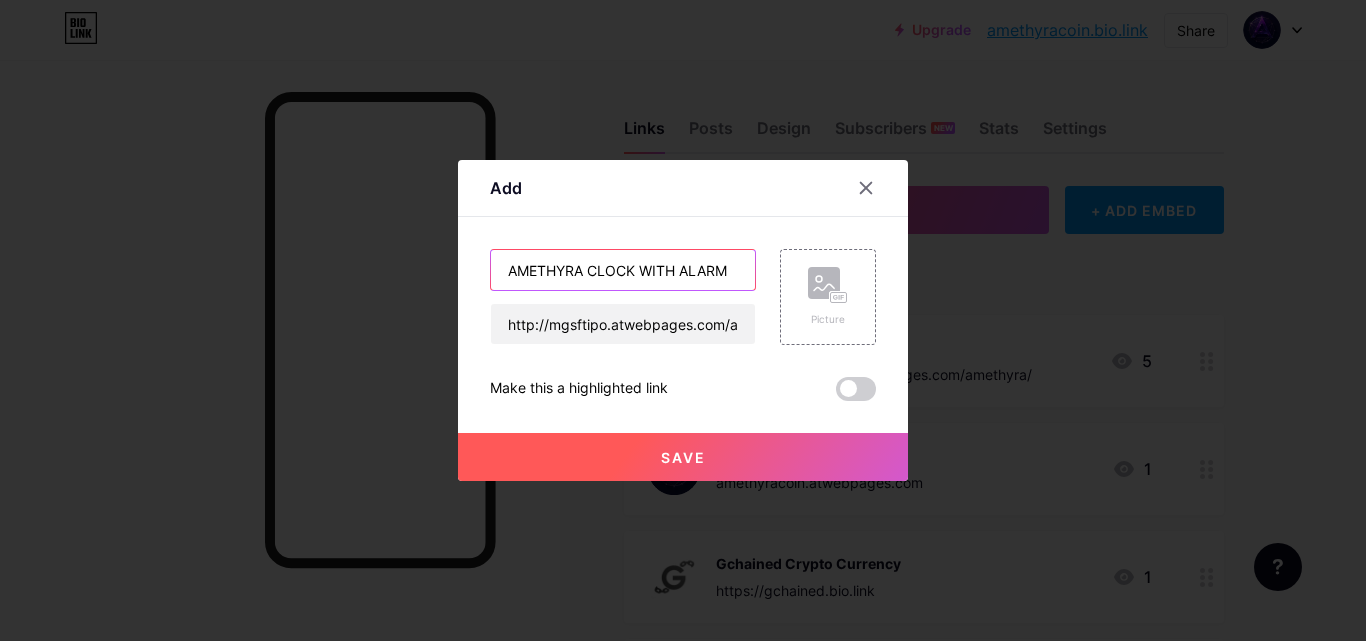 type on "AMETHYRA CLOCK WITH ALARM" 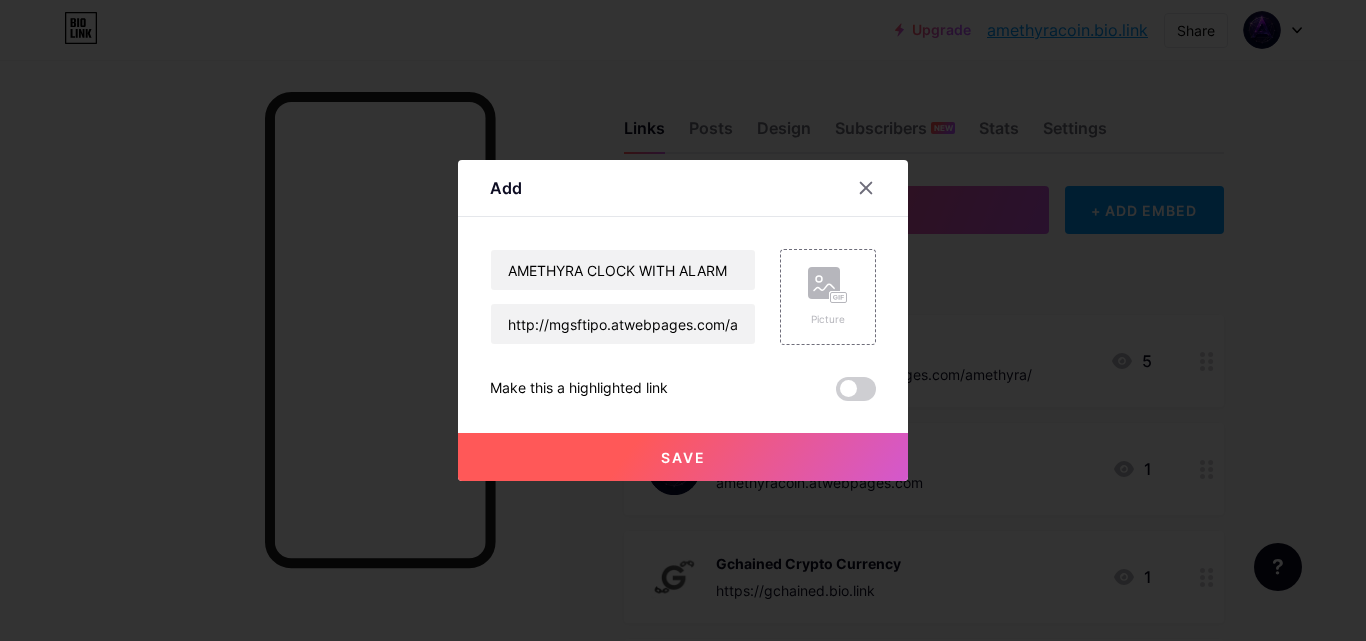 click on "Save" at bounding box center [683, 457] 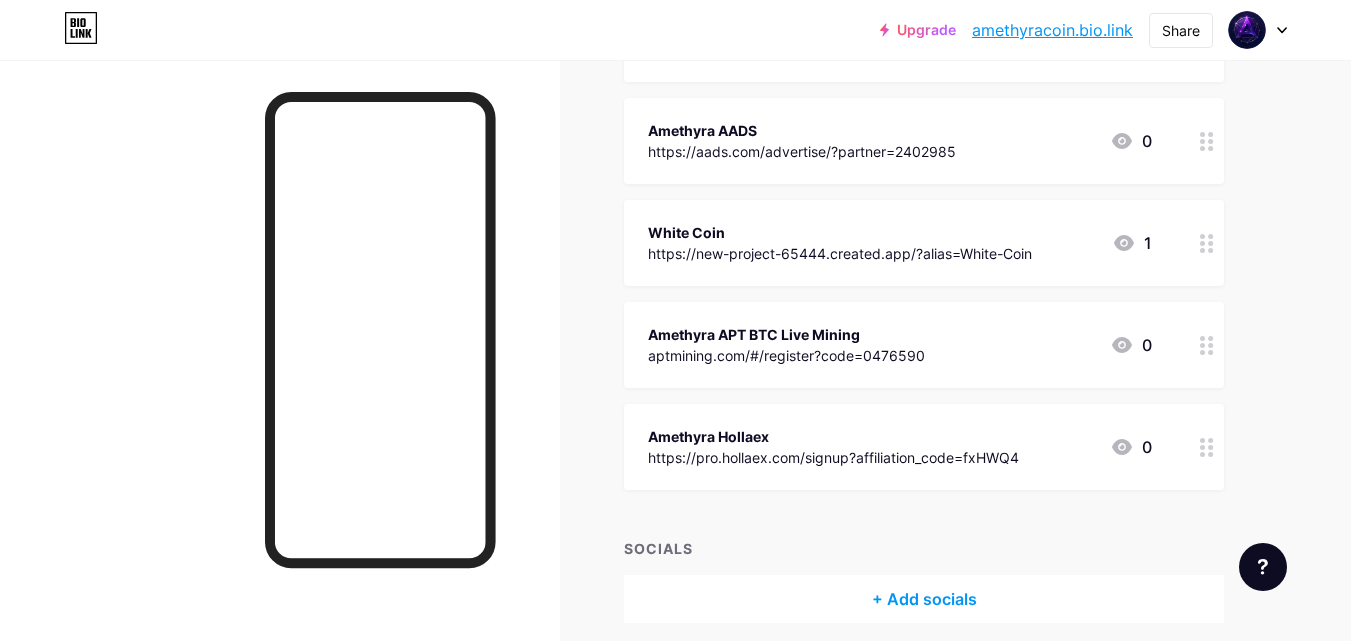 scroll, scrollTop: 11314, scrollLeft: 0, axis: vertical 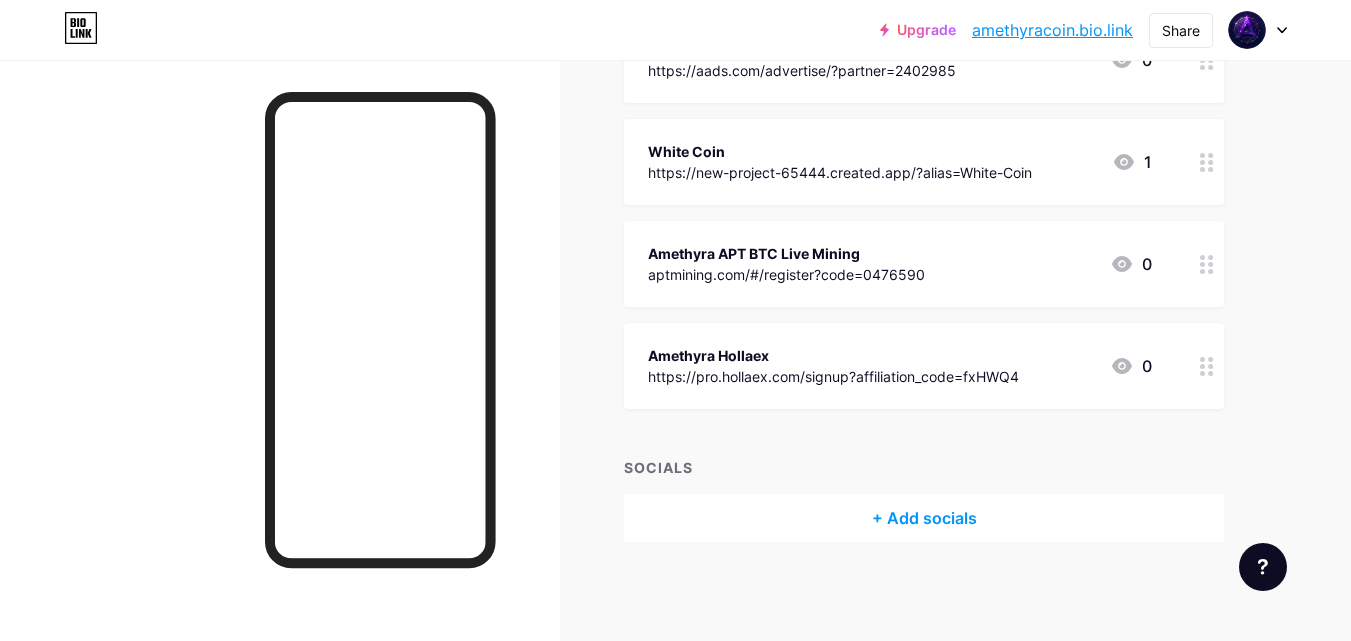 type 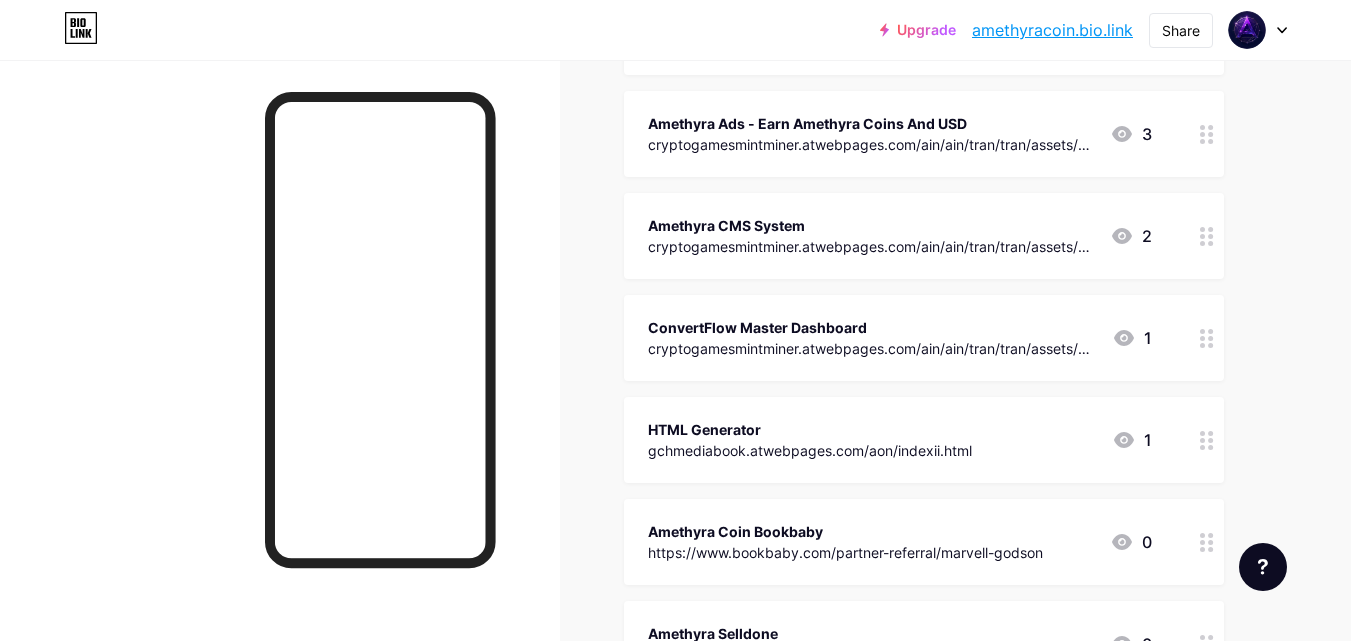 scroll, scrollTop: 0, scrollLeft: 0, axis: both 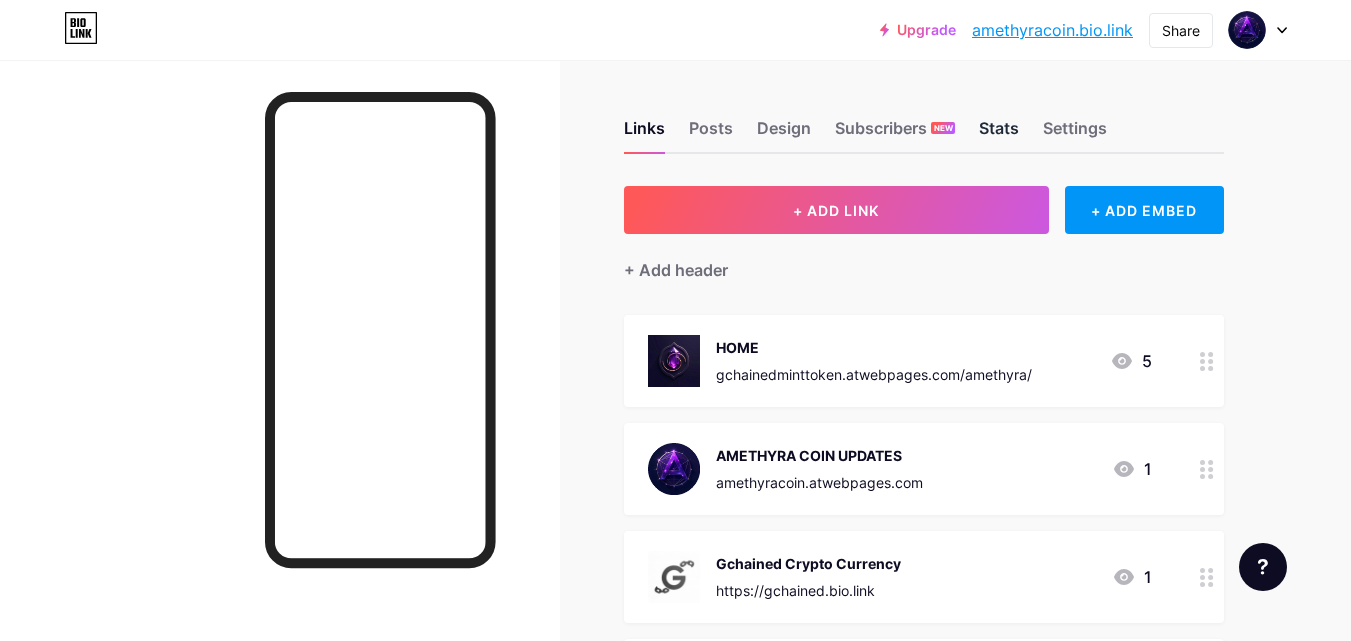 click on "Stats" at bounding box center [999, 134] 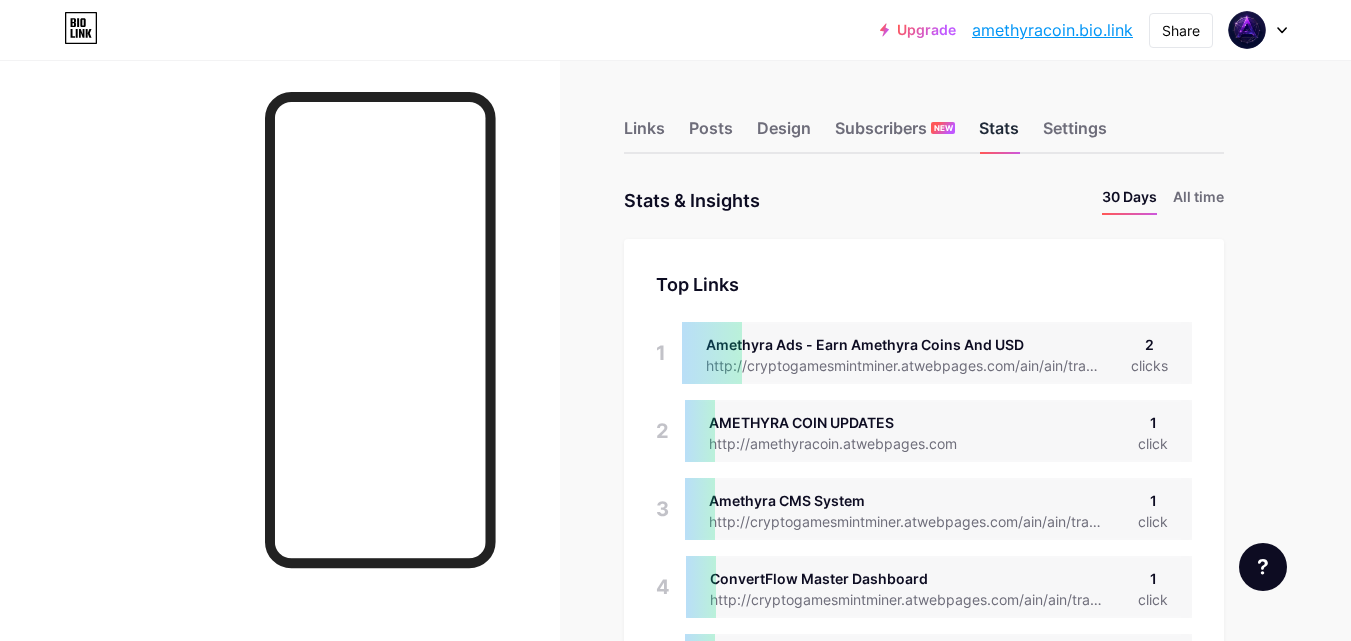 scroll, scrollTop: 999359, scrollLeft: 998649, axis: both 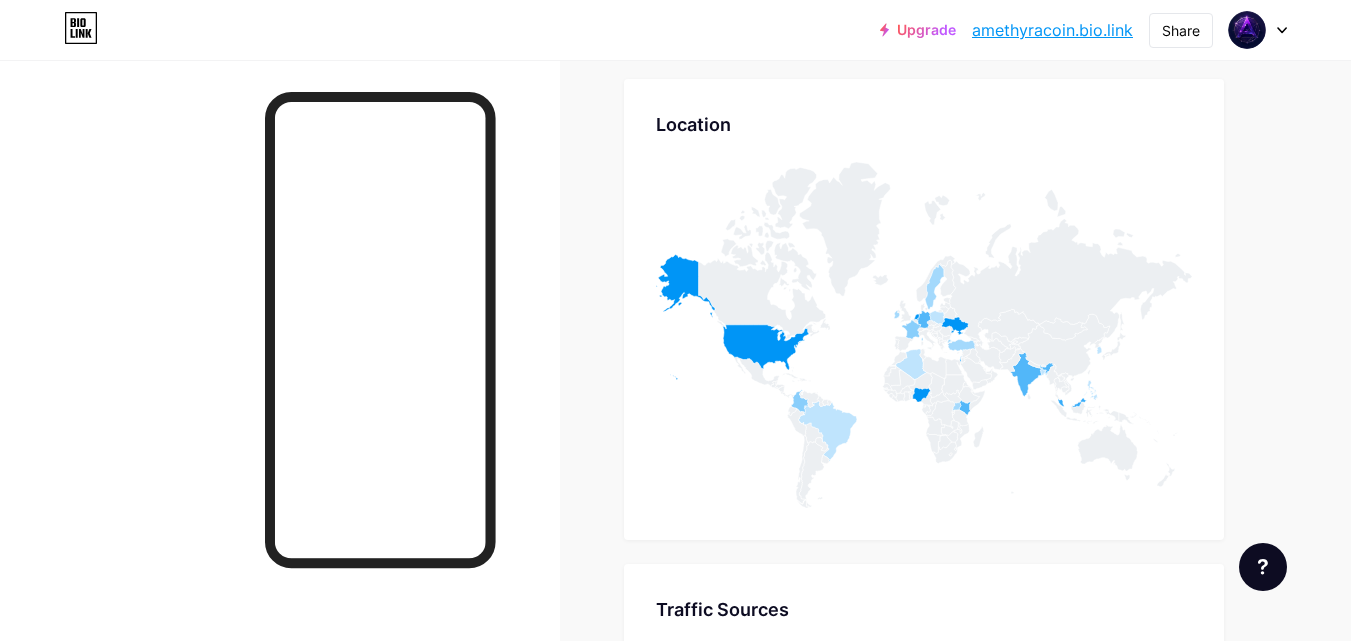 click 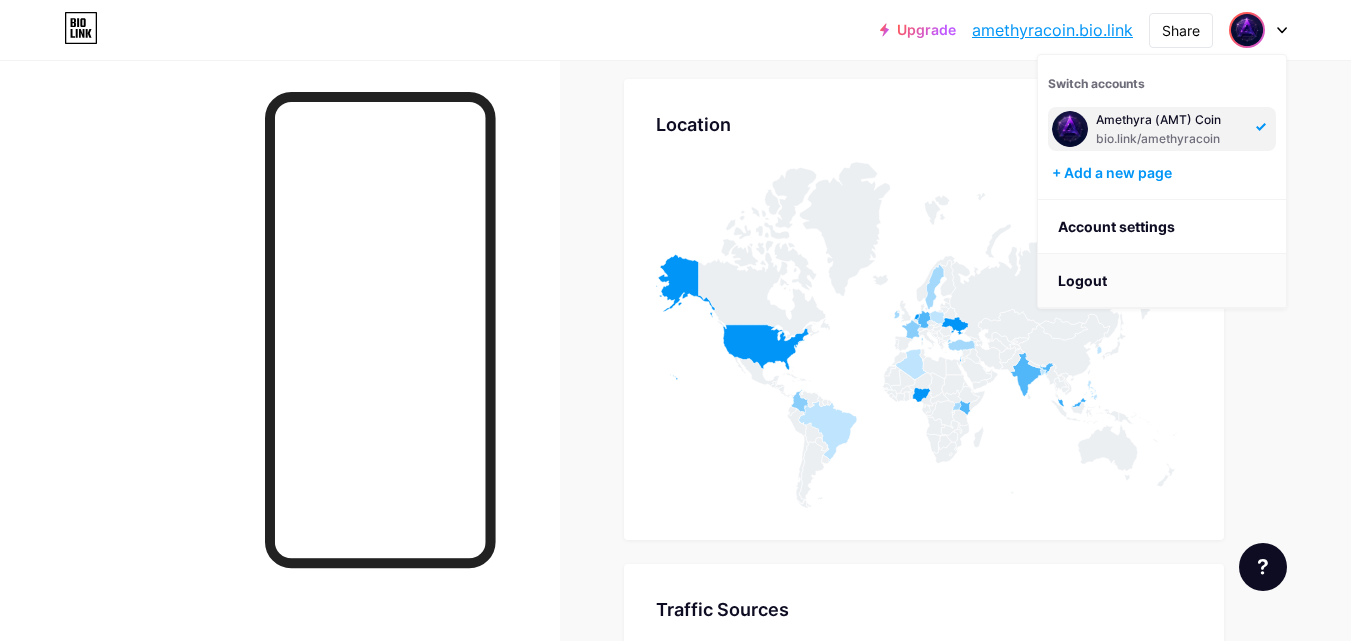 click on "Logout" at bounding box center (1162, 281) 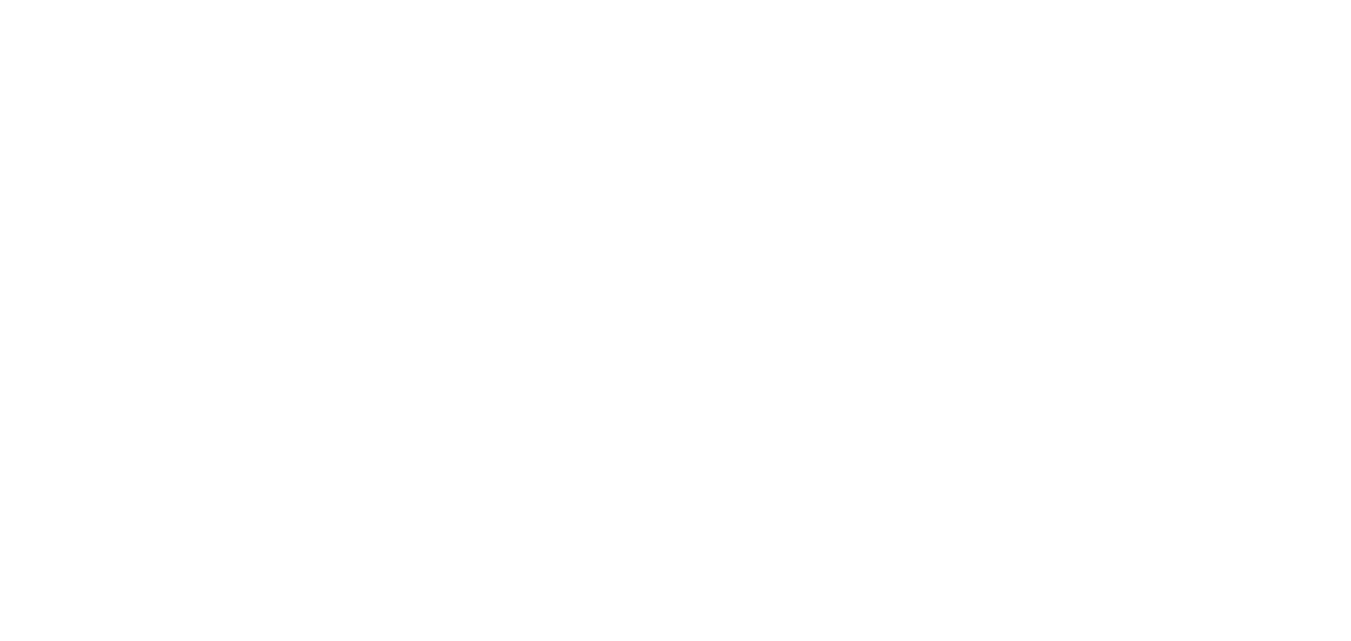 scroll, scrollTop: 0, scrollLeft: 0, axis: both 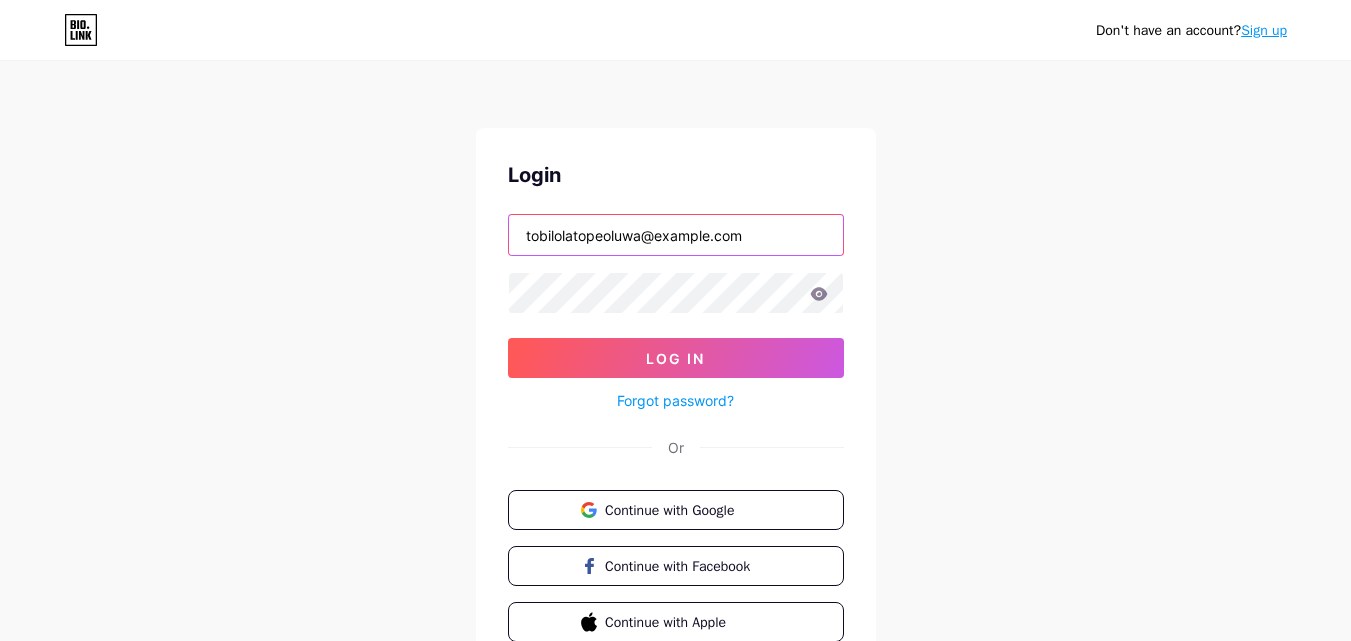 click on "tobilolatopeoluwa@example.com" at bounding box center (676, 235) 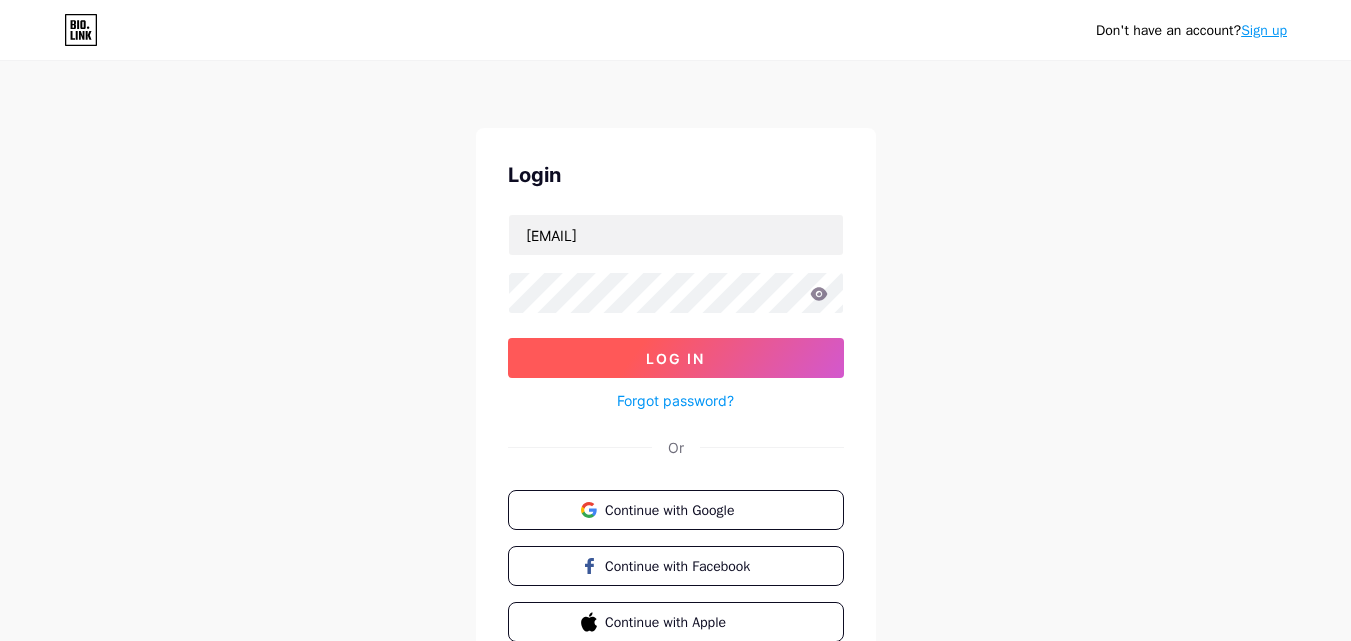 click on "Log In" at bounding box center (675, 358) 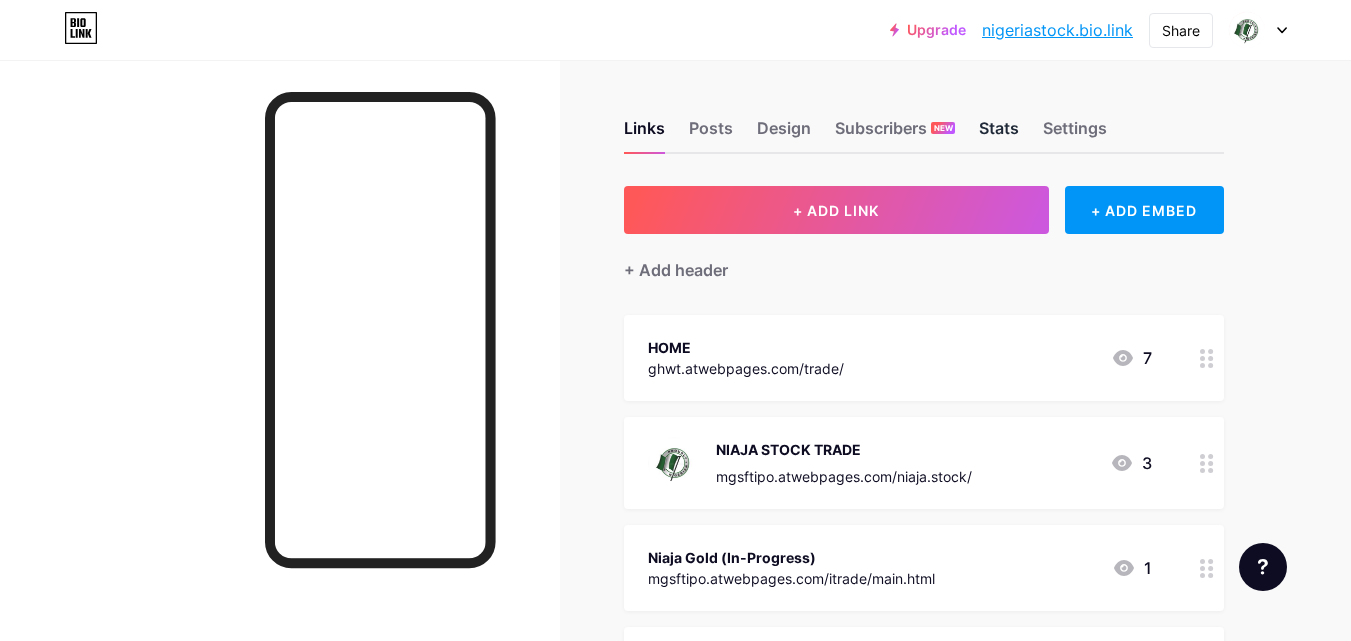 click on "Stats" at bounding box center (999, 134) 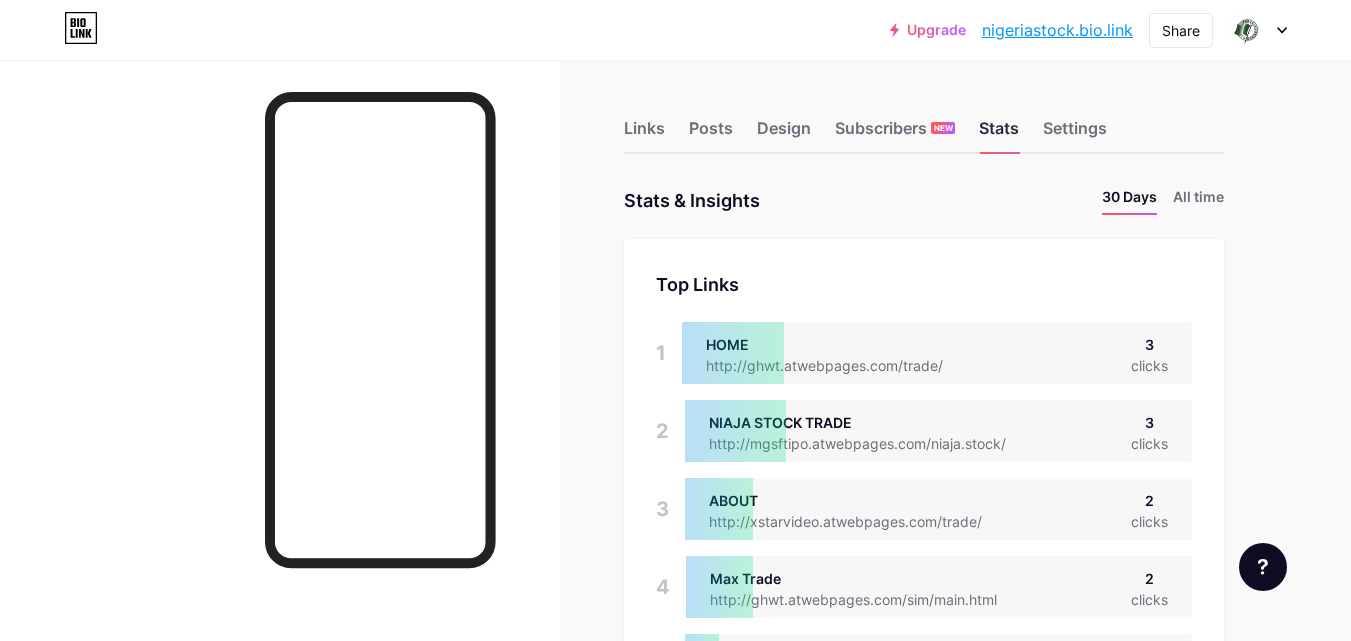 scroll, scrollTop: 999359, scrollLeft: 998649, axis: both 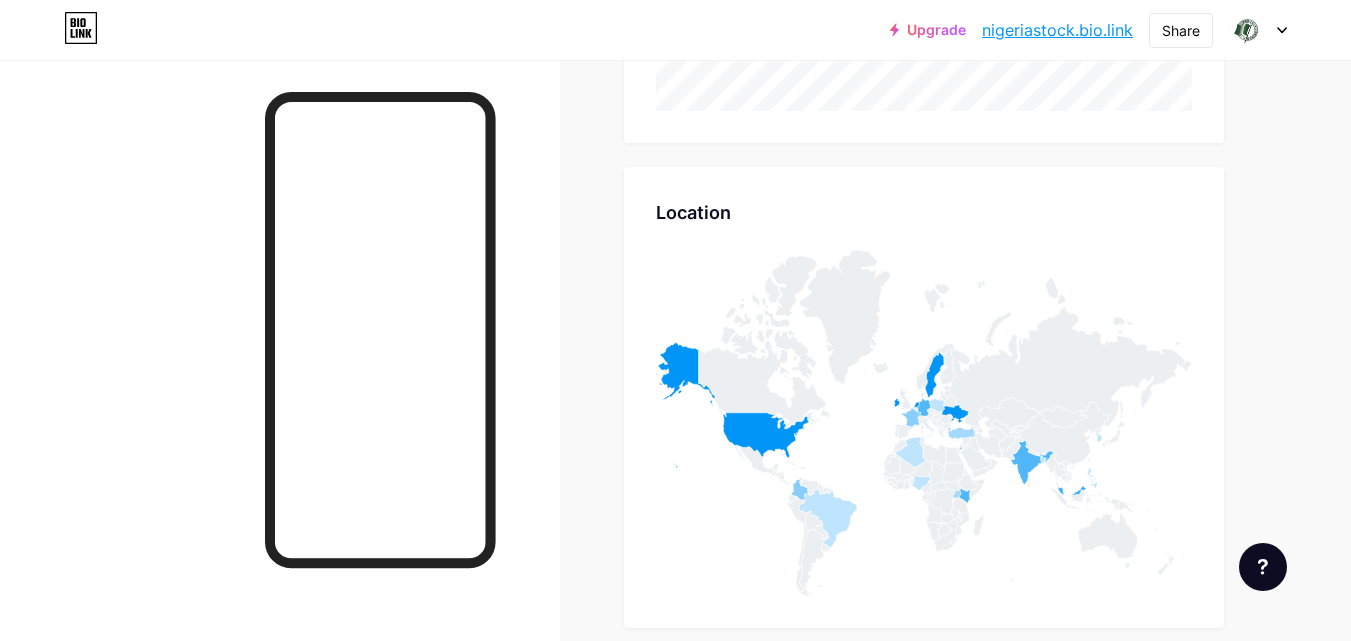 click at bounding box center [1258, 30] 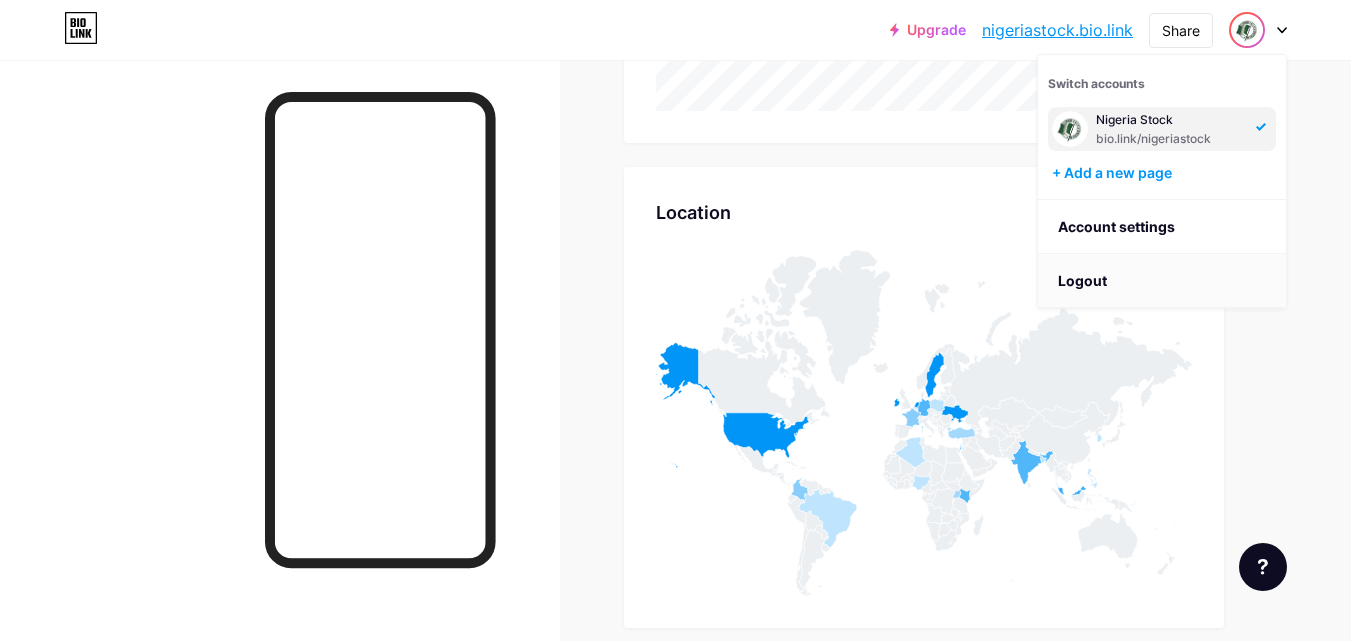 click on "Logout" at bounding box center (1162, 281) 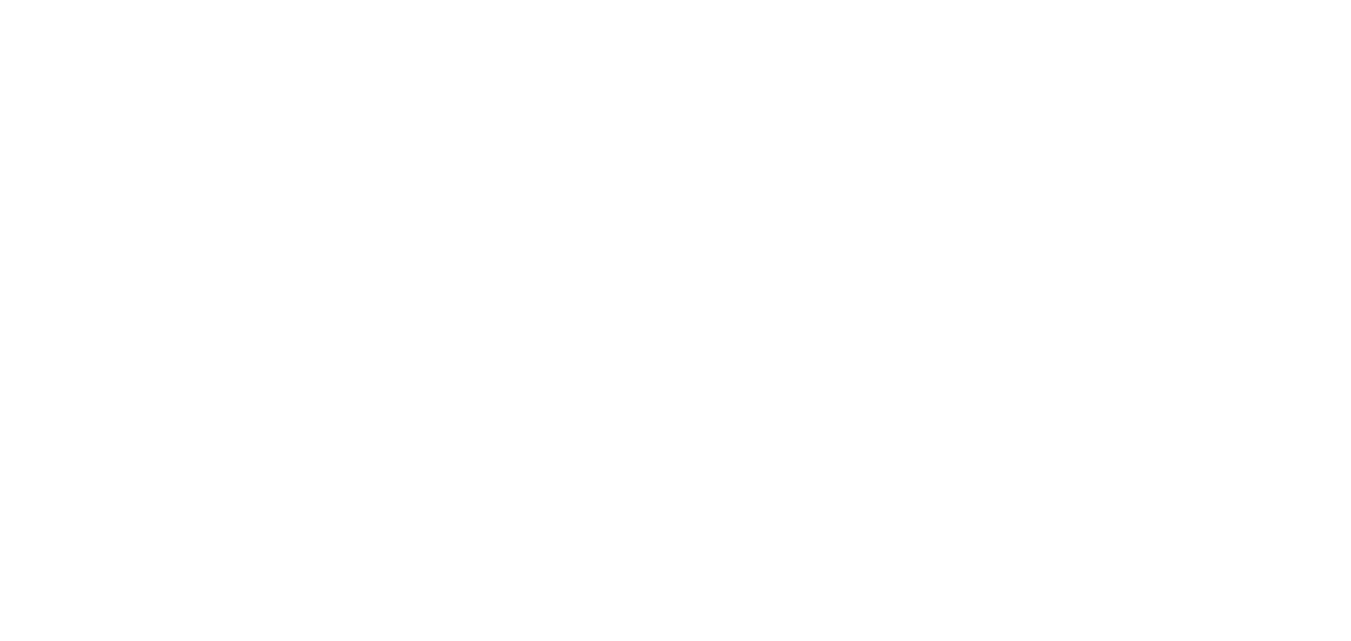 scroll, scrollTop: 0, scrollLeft: 0, axis: both 